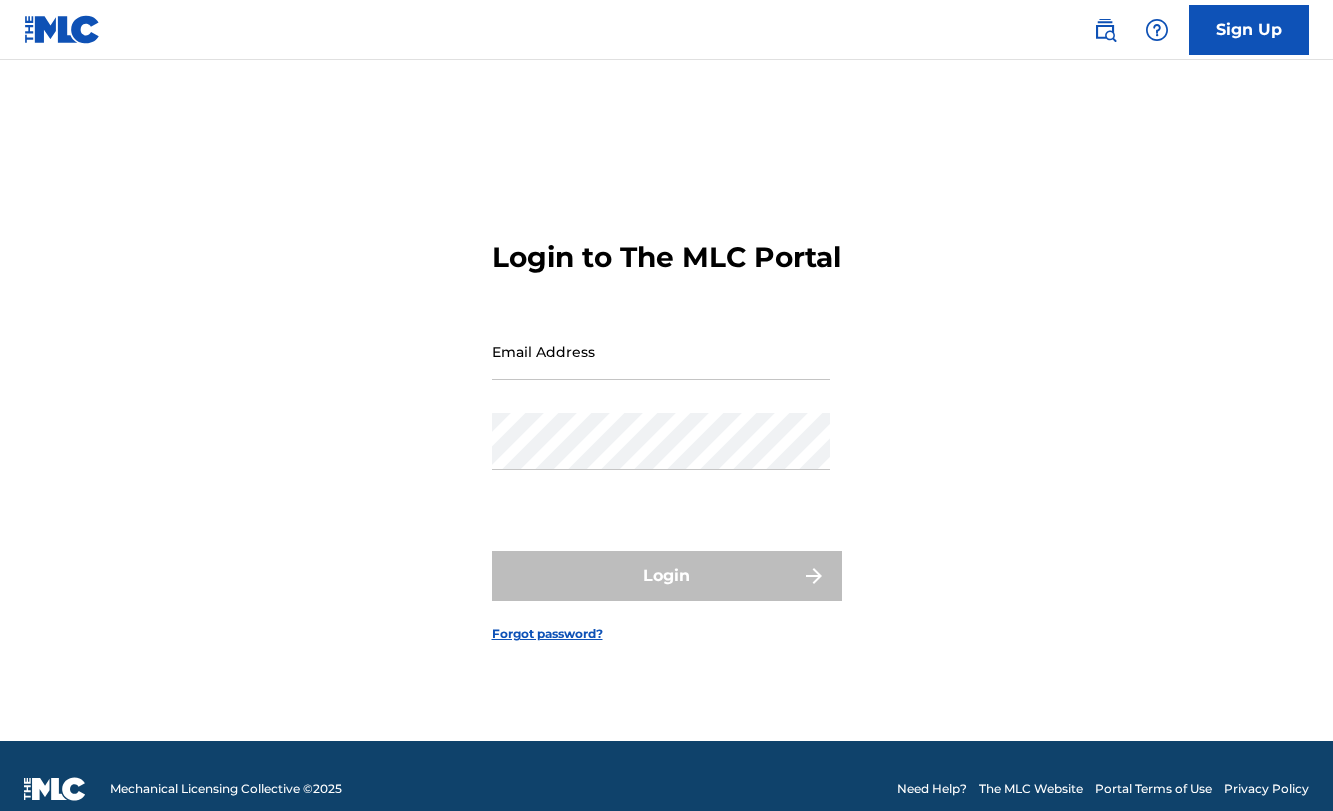 scroll, scrollTop: 0, scrollLeft: 0, axis: both 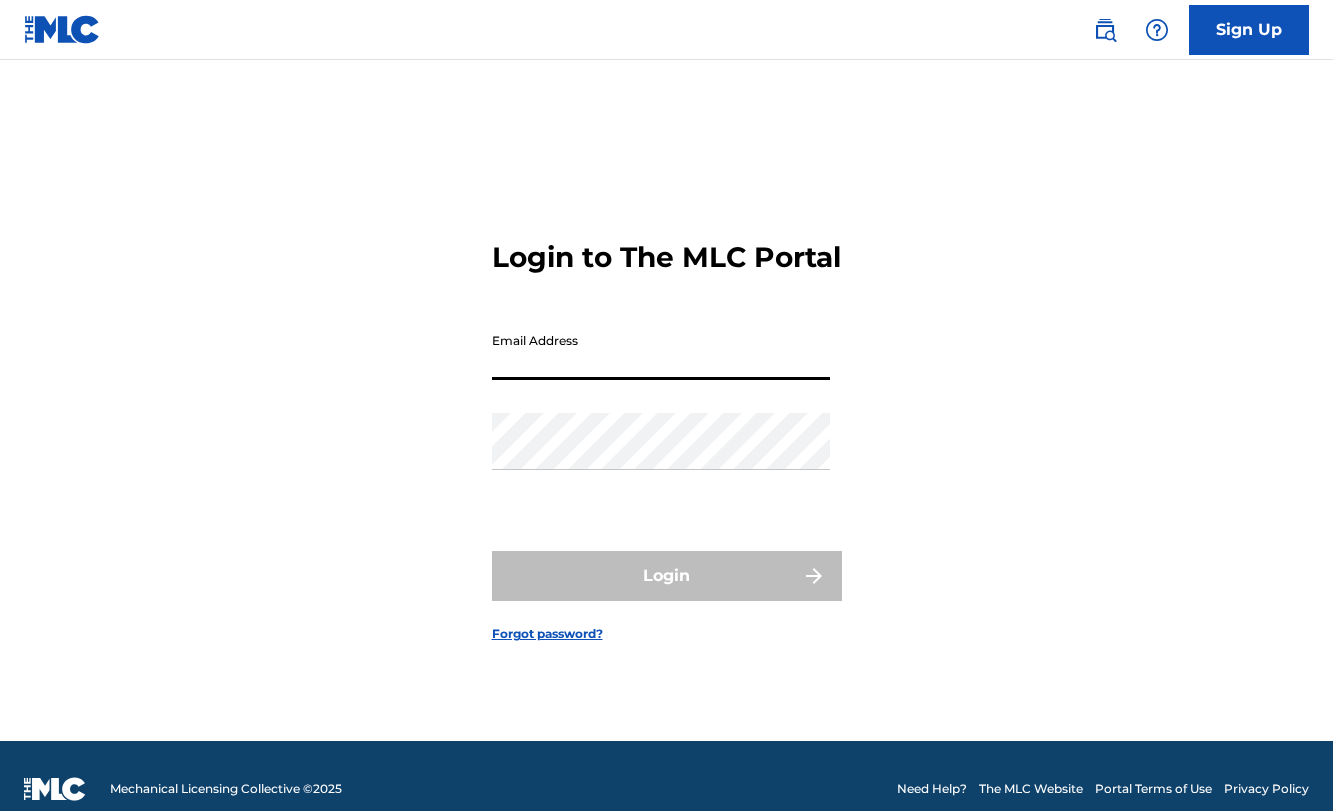 click on "Email Address" at bounding box center [661, 351] 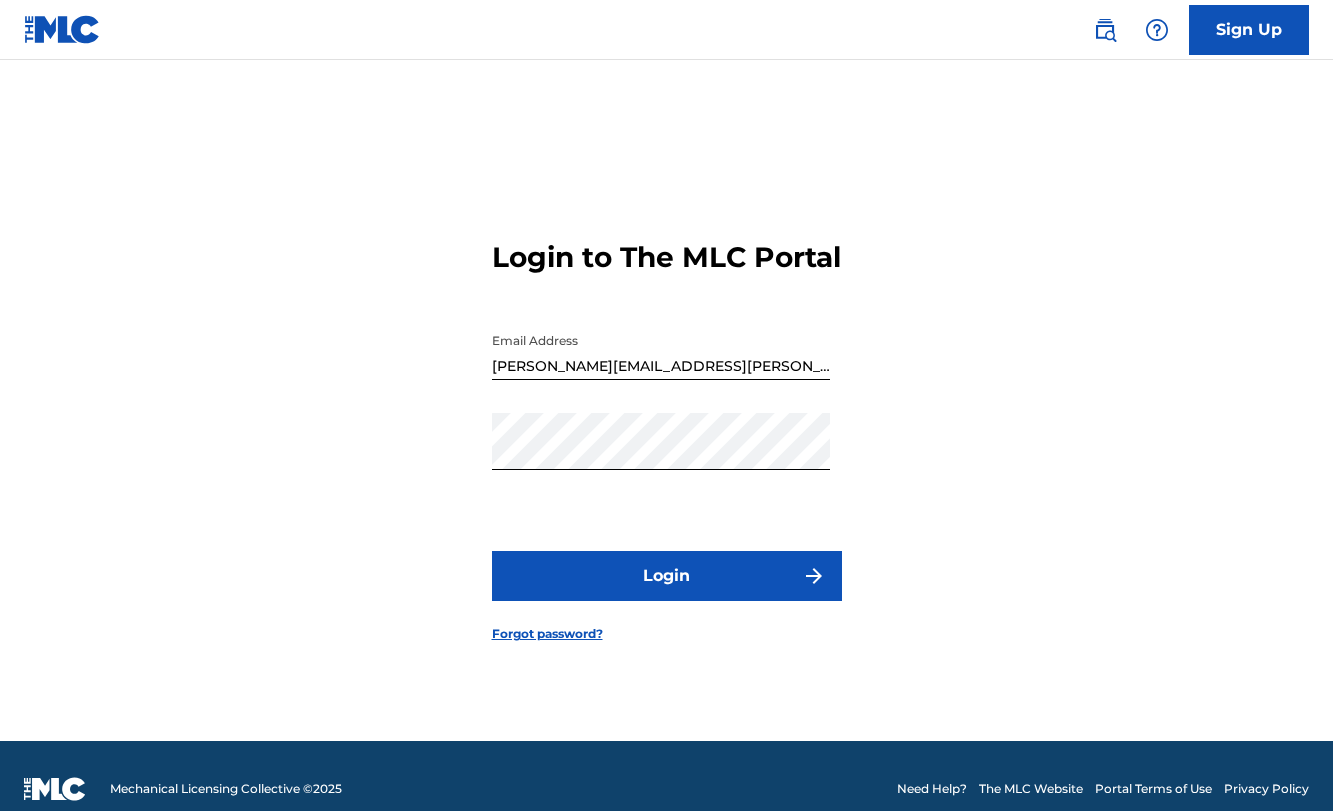 click on "Login" at bounding box center [667, 576] 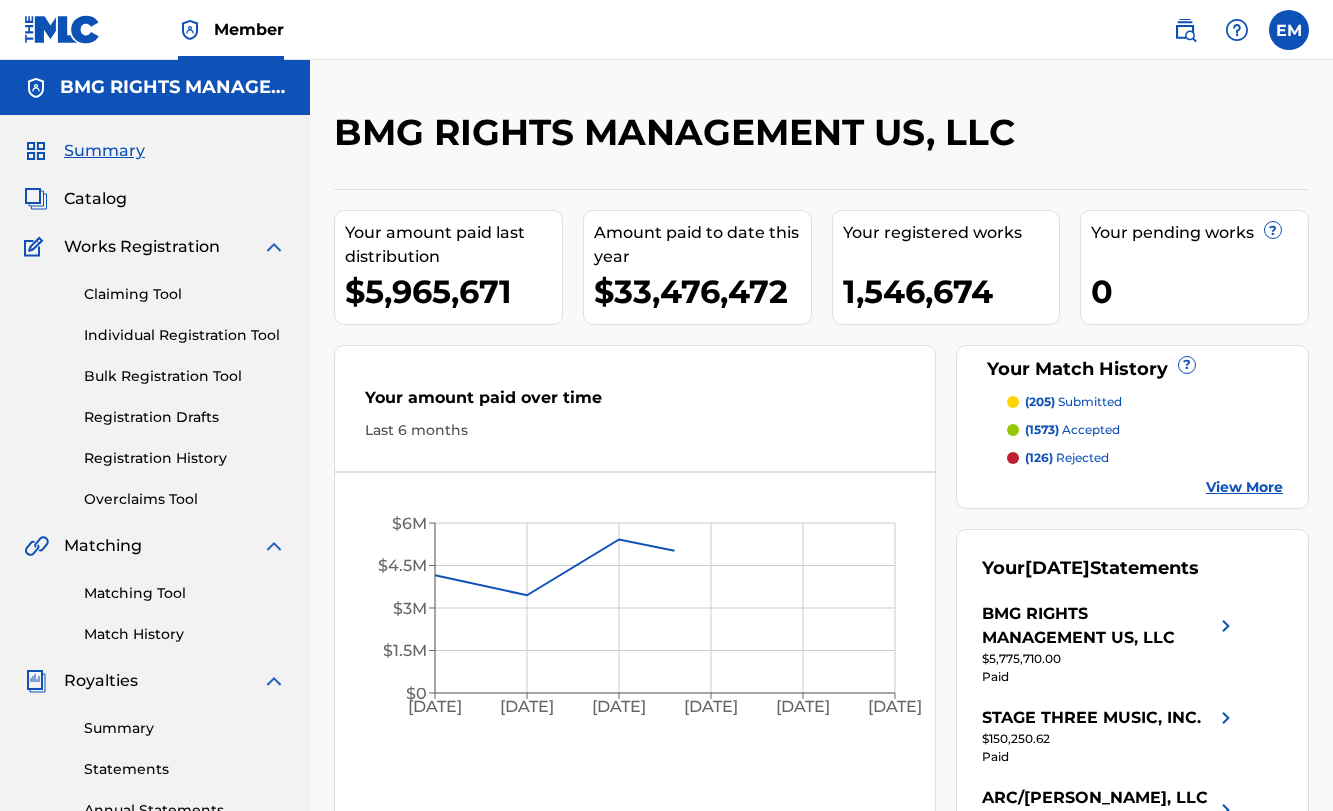 scroll, scrollTop: 0, scrollLeft: 0, axis: both 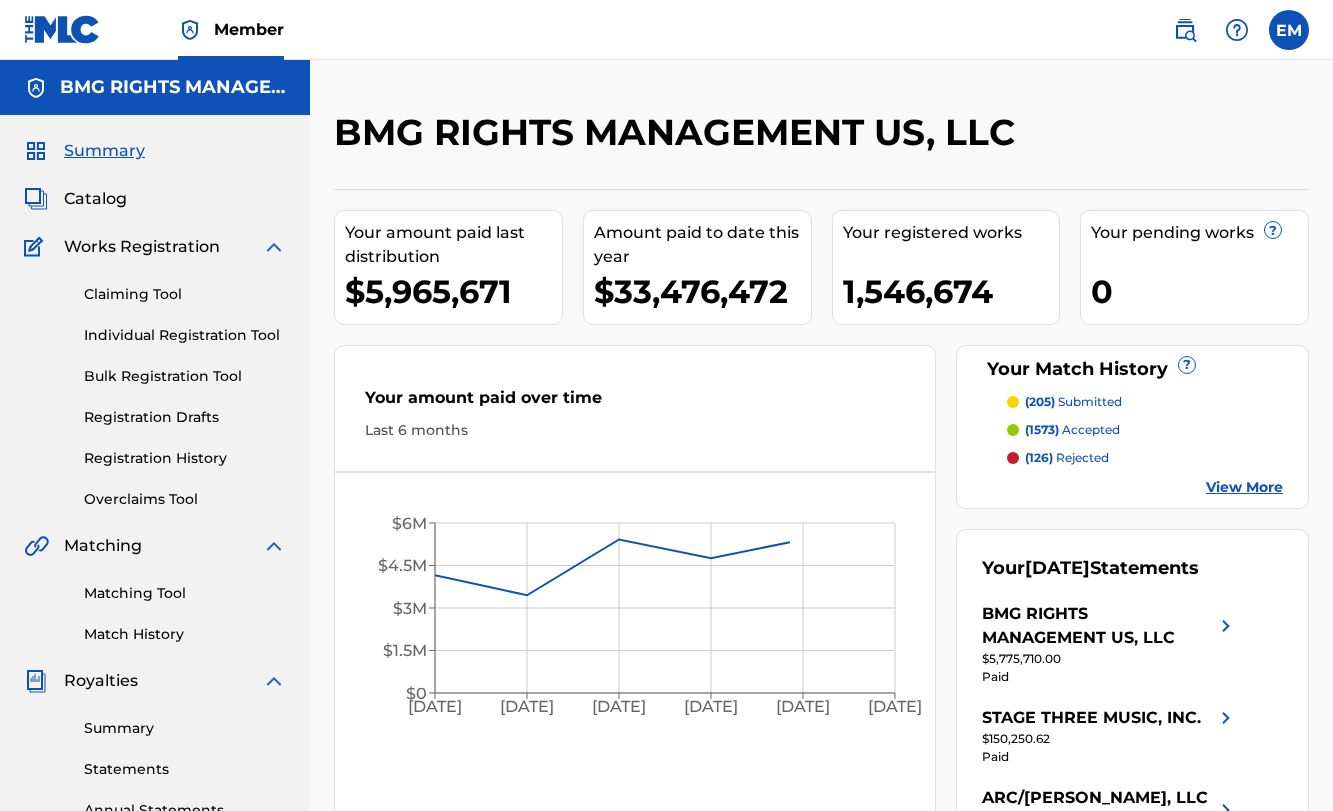 click at bounding box center (1185, 30) 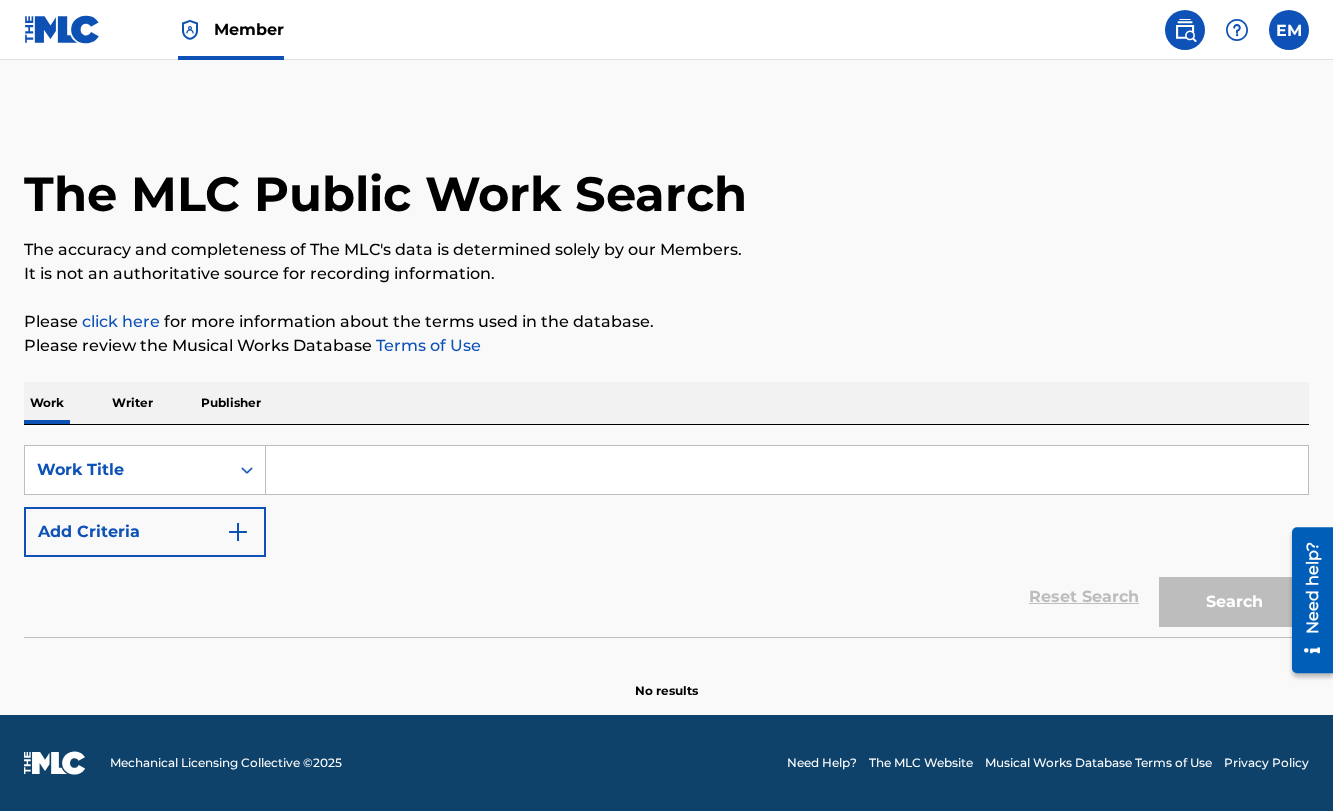 click at bounding box center [787, 470] 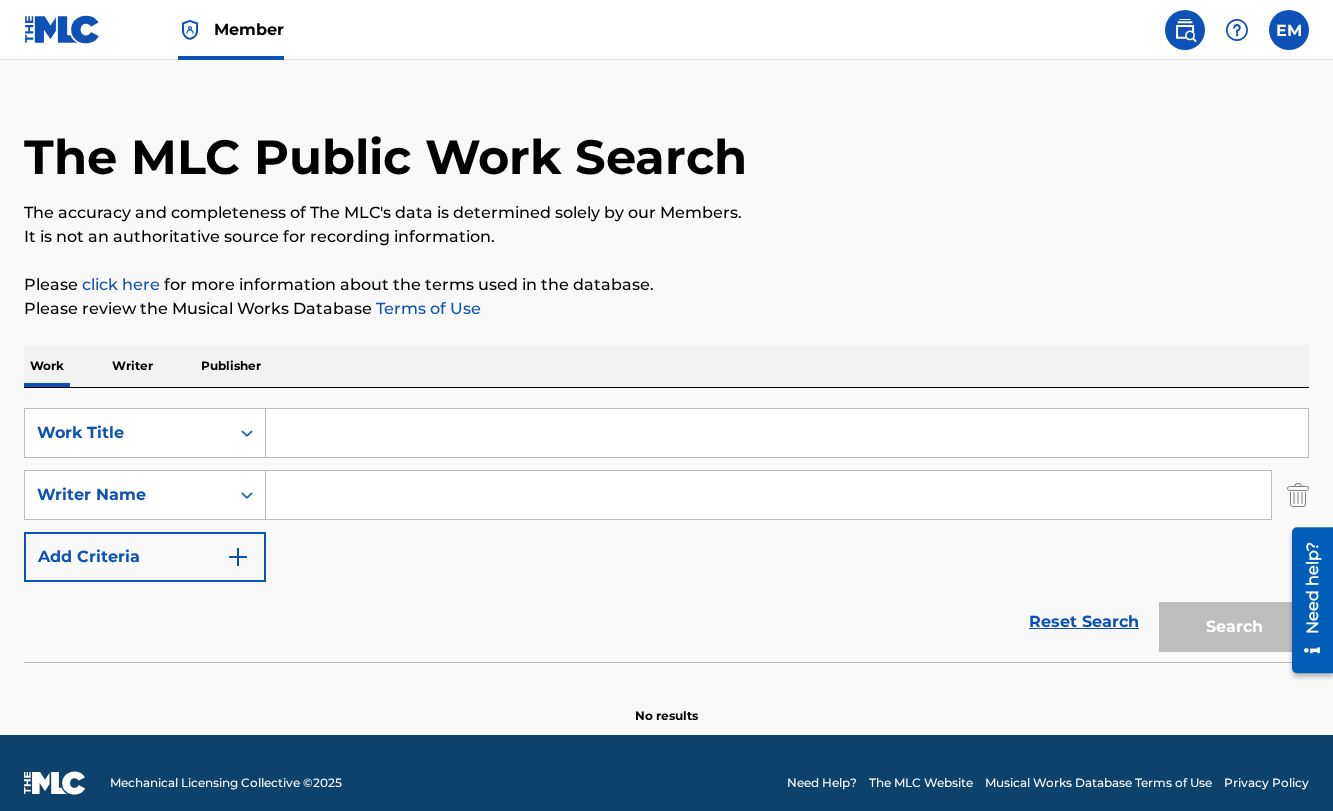 scroll, scrollTop: 57, scrollLeft: 0, axis: vertical 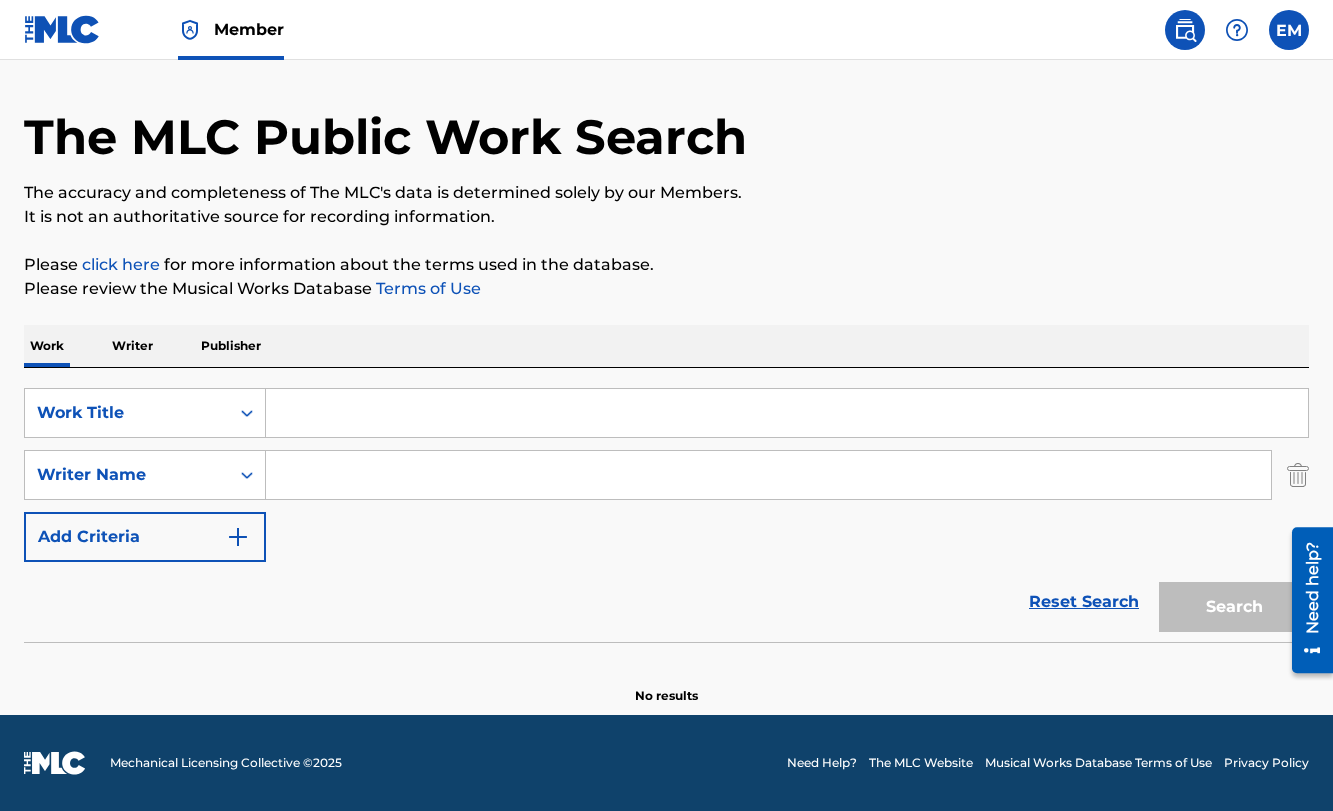 click at bounding box center [1298, 475] 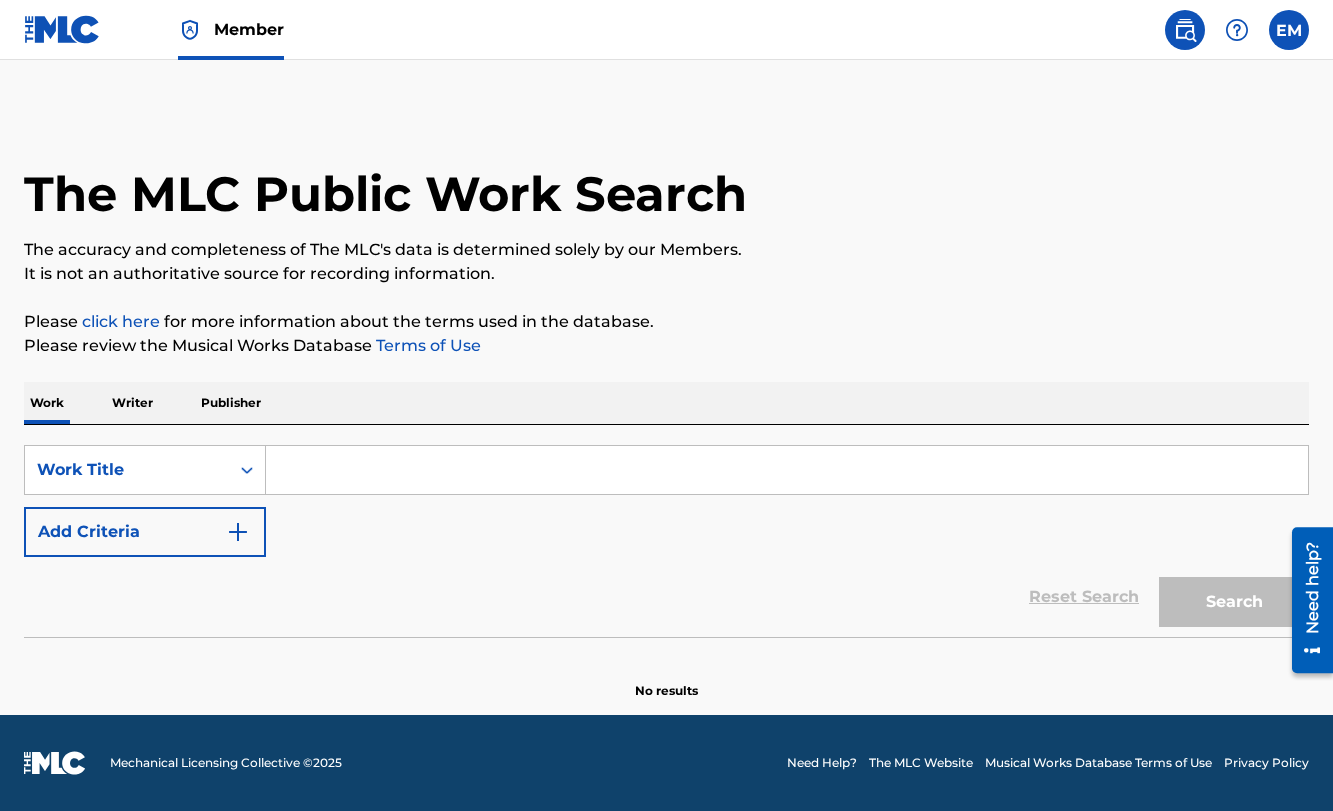 scroll, scrollTop: 0, scrollLeft: 0, axis: both 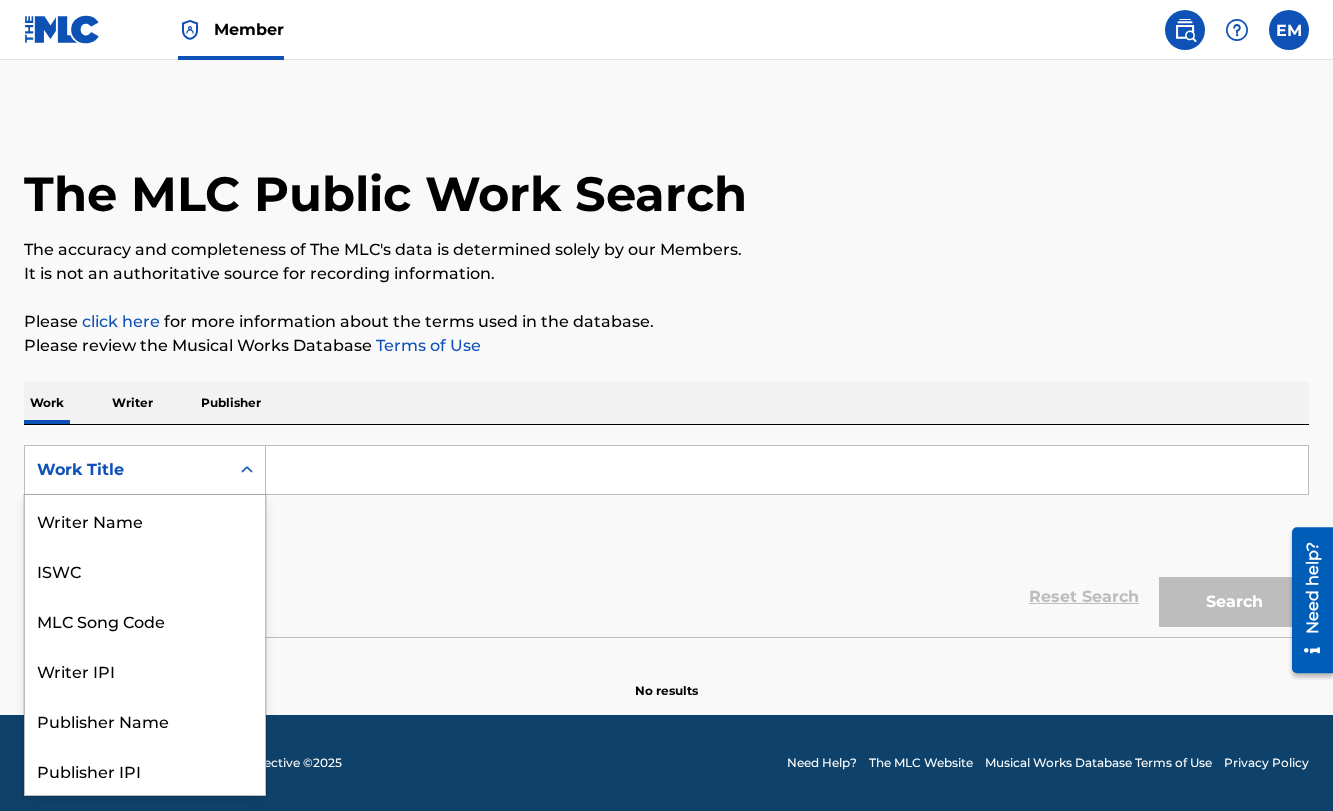 click on "Work Title" at bounding box center [127, 470] 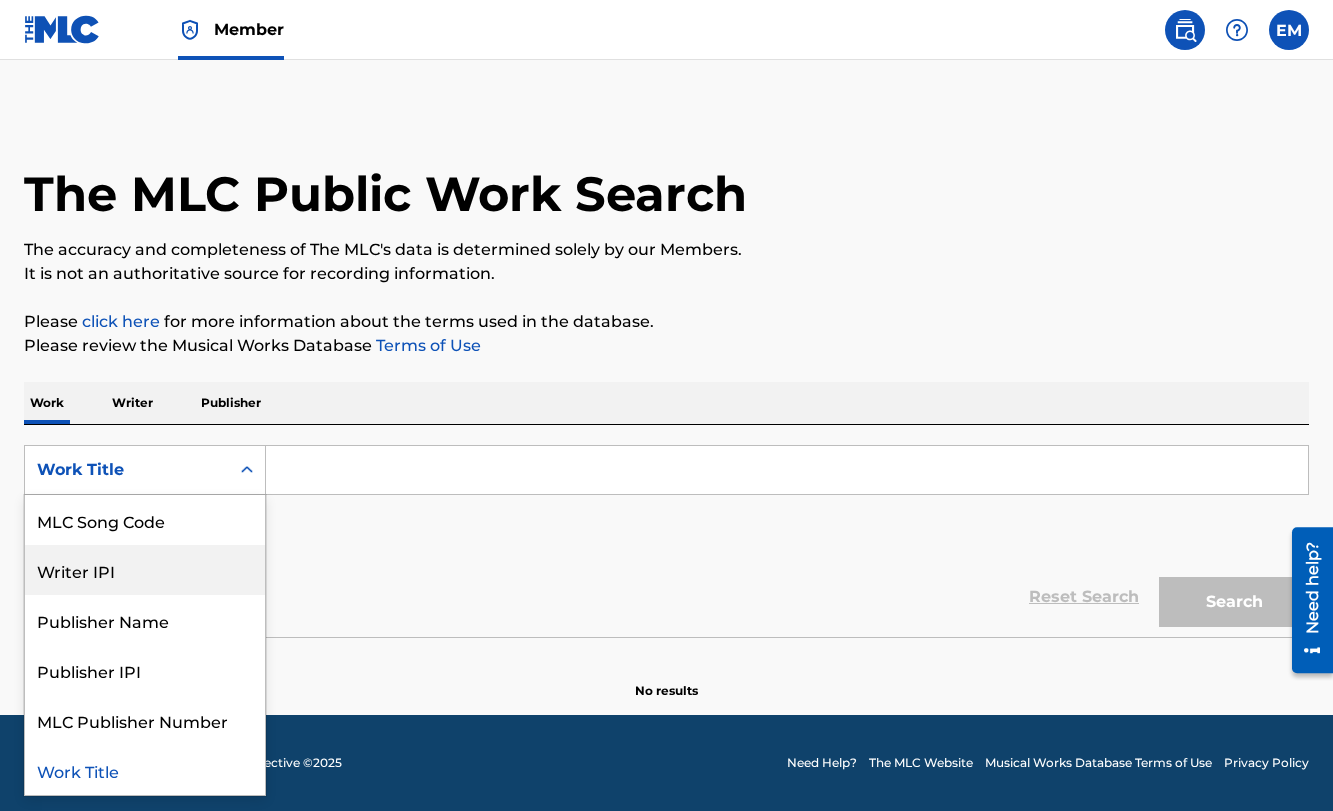 click on "MLC Song Code" at bounding box center (145, 520) 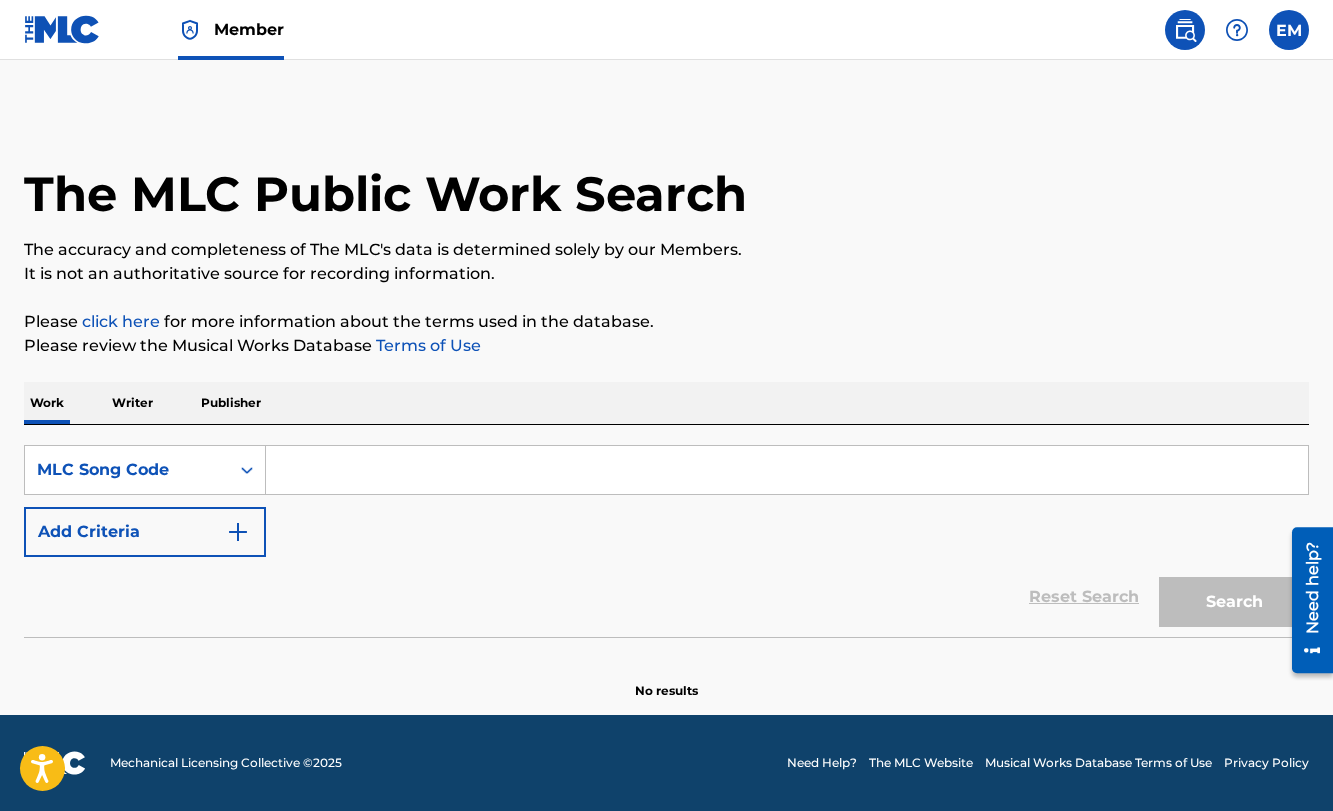 drag, startPoint x: 307, startPoint y: 468, endPoint x: 347, endPoint y: 465, distance: 40.112343 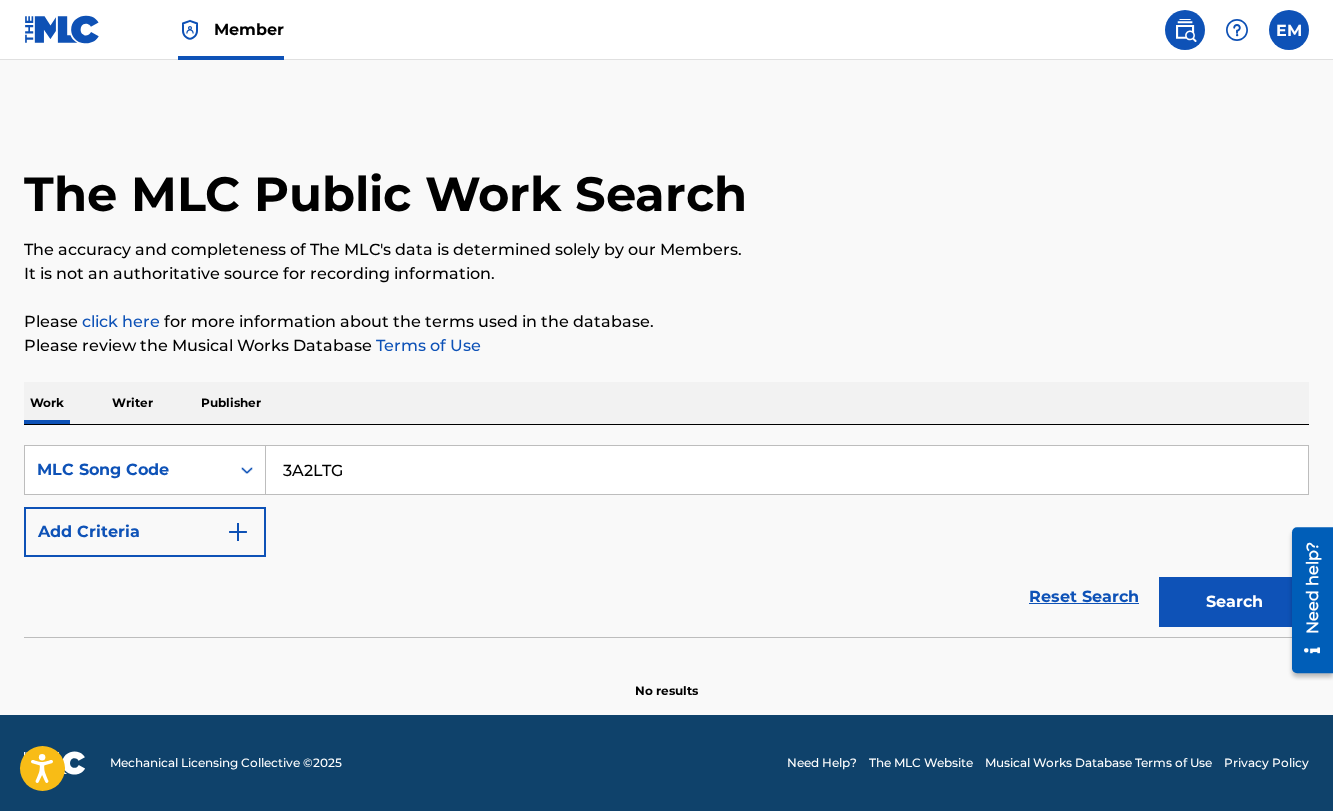 type on "3A2LTG" 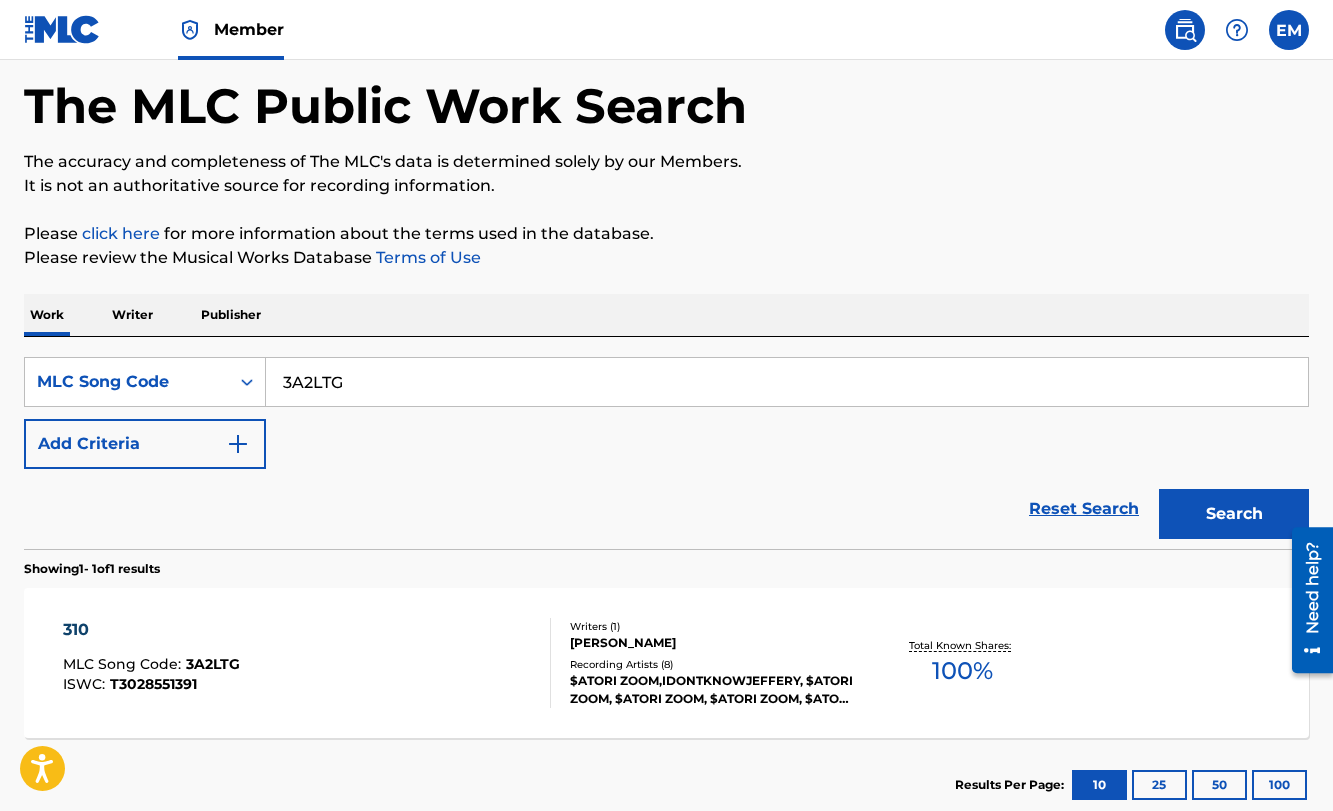 scroll, scrollTop: 200, scrollLeft: 0, axis: vertical 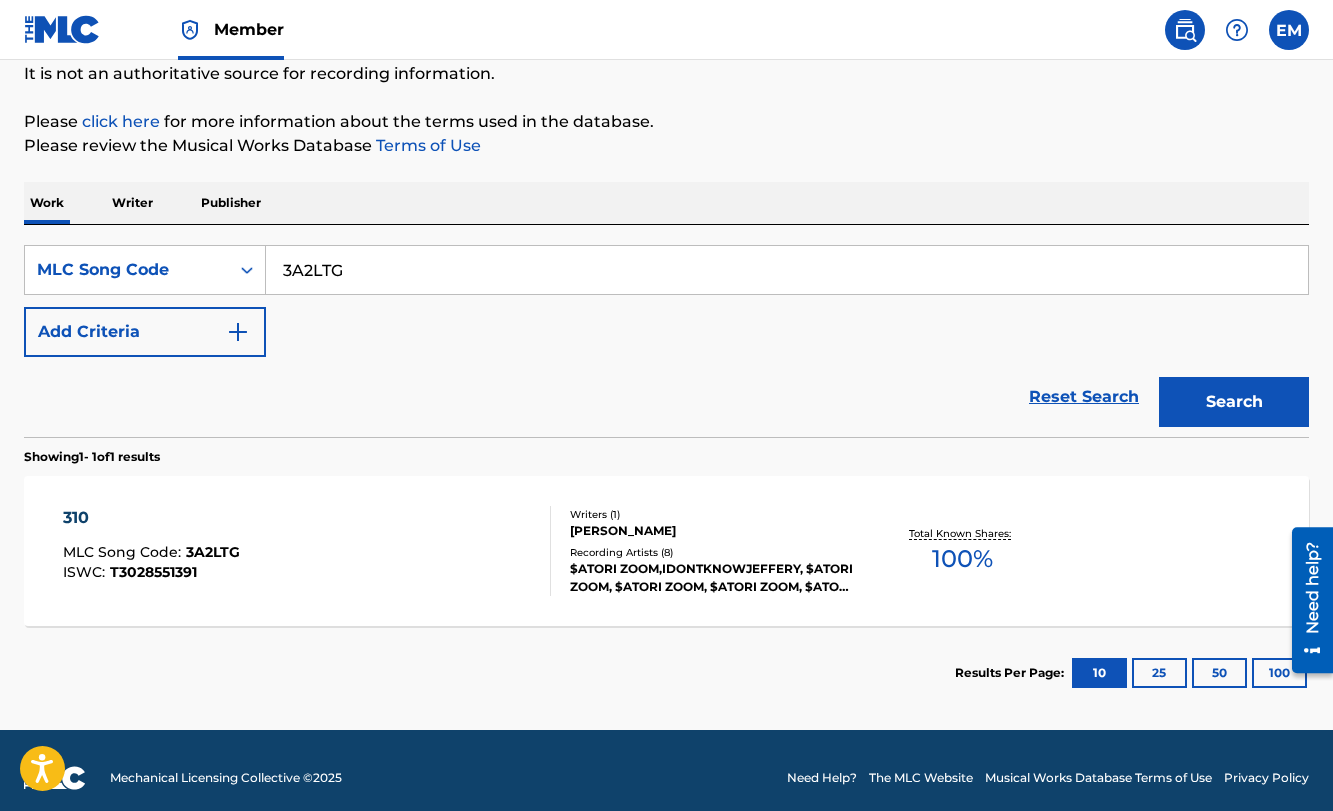 click on "310 MLC Song Code : 3A2LTG ISWC : T3028551391" at bounding box center (307, 551) 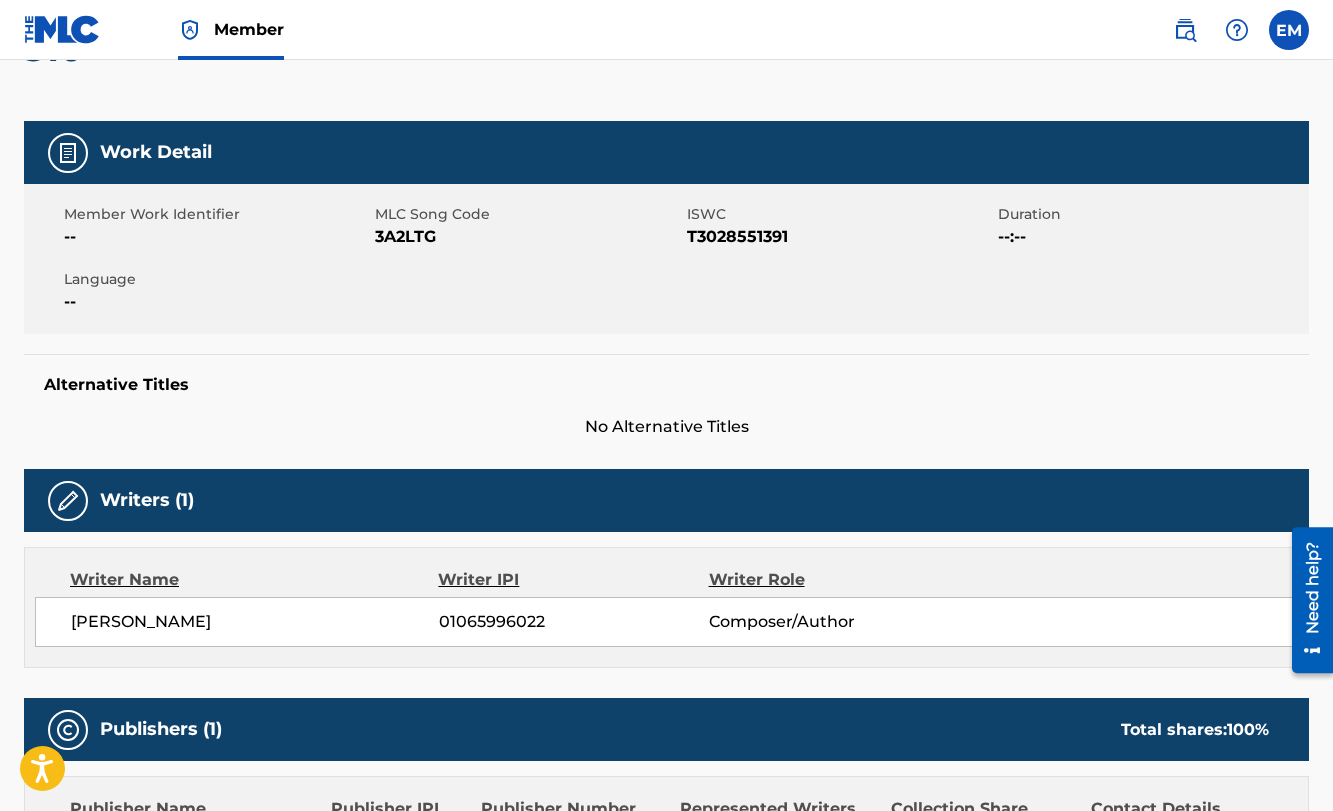 scroll, scrollTop: 0, scrollLeft: 0, axis: both 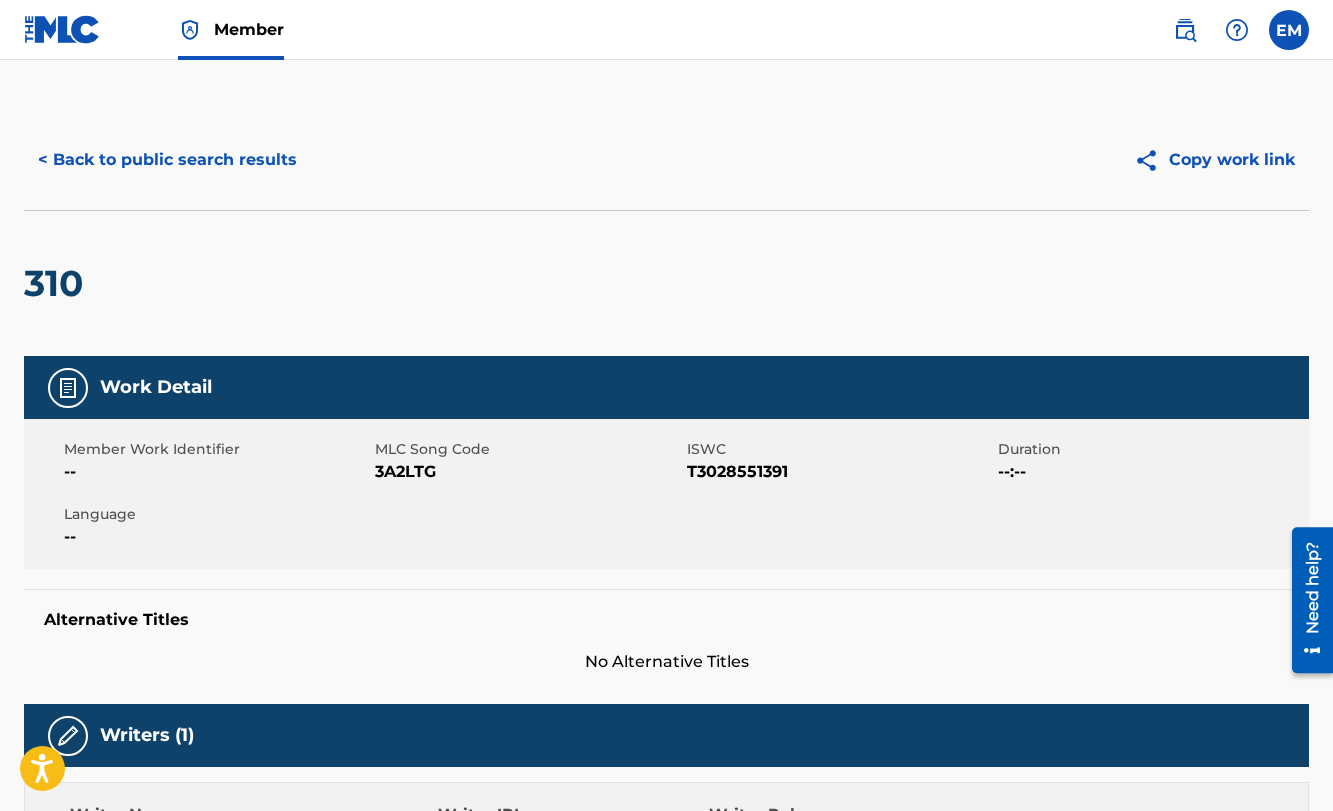 click on "< Back to public search results" at bounding box center (167, 160) 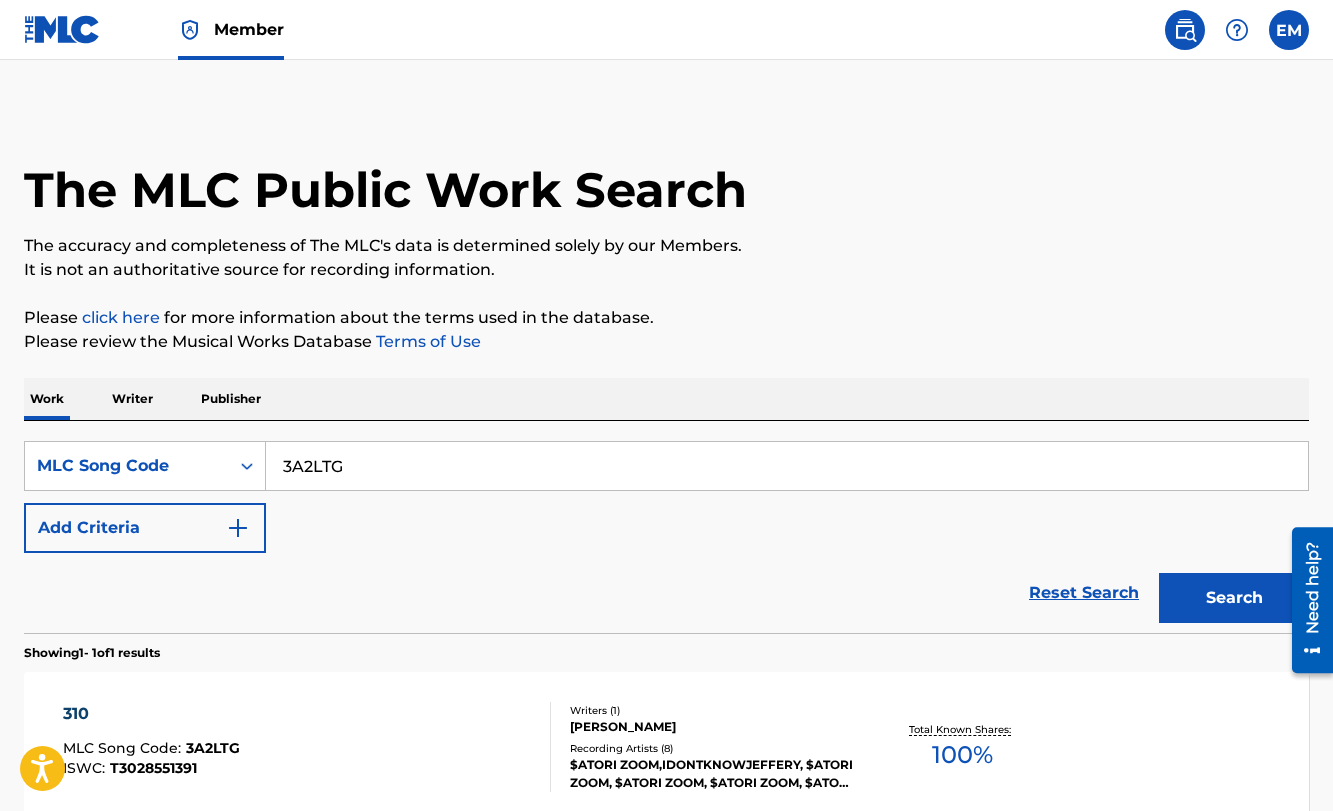 scroll, scrollTop: 0, scrollLeft: 0, axis: both 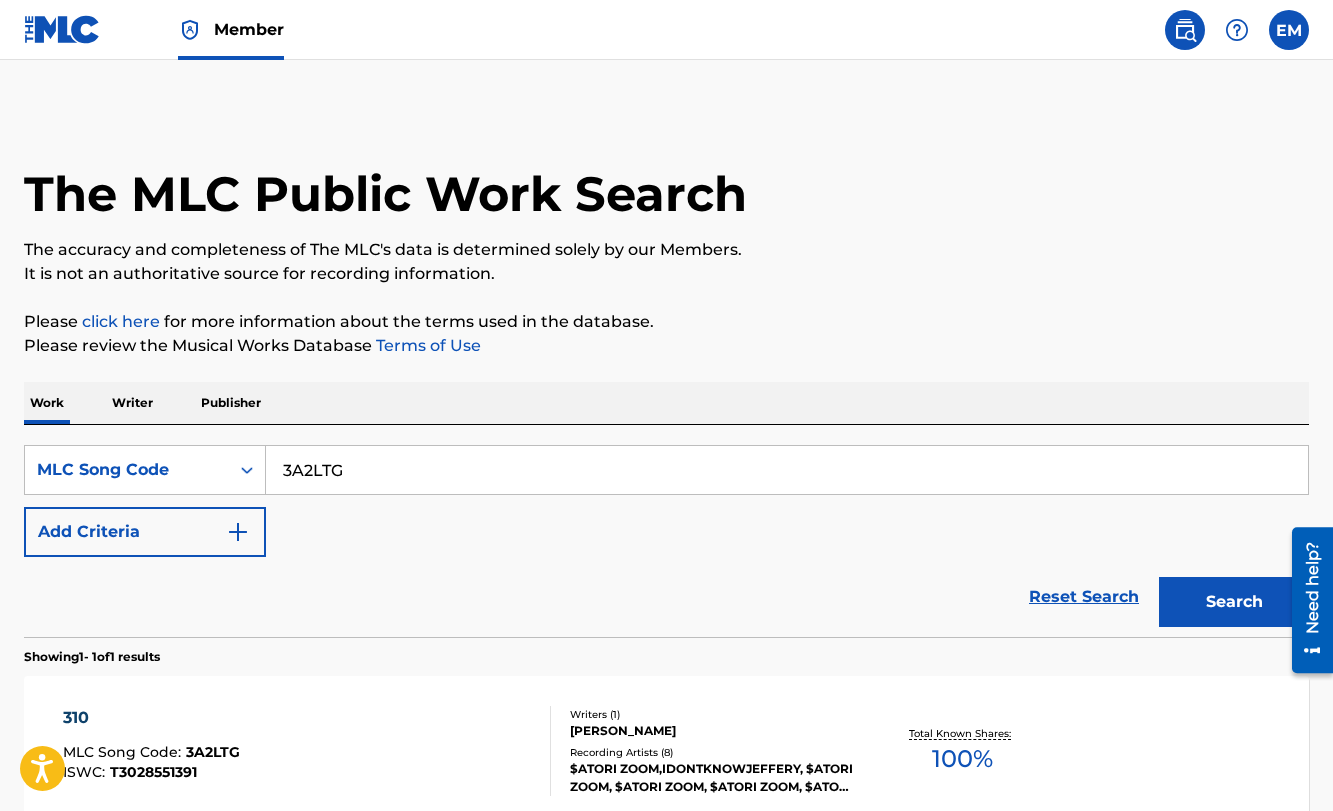 click at bounding box center [1289, 30] 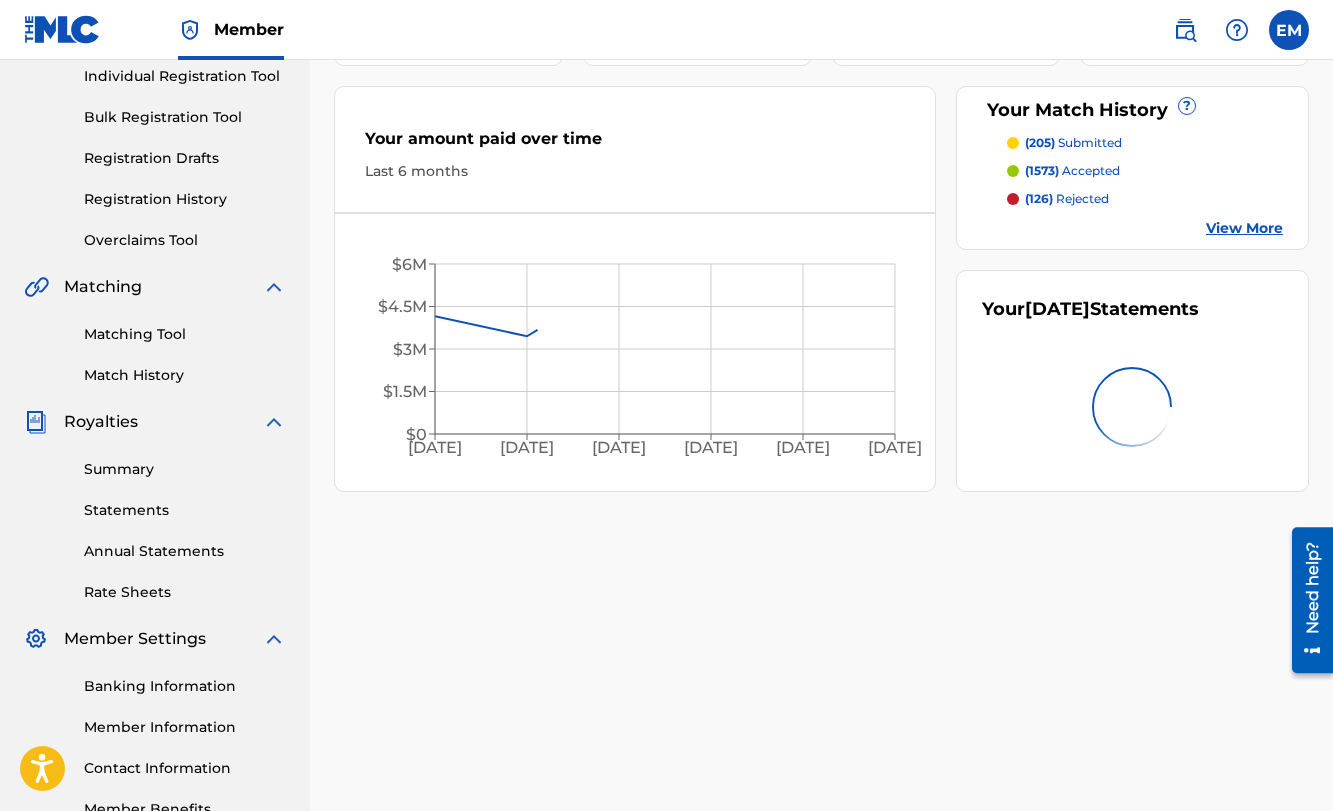 scroll, scrollTop: 388, scrollLeft: 0, axis: vertical 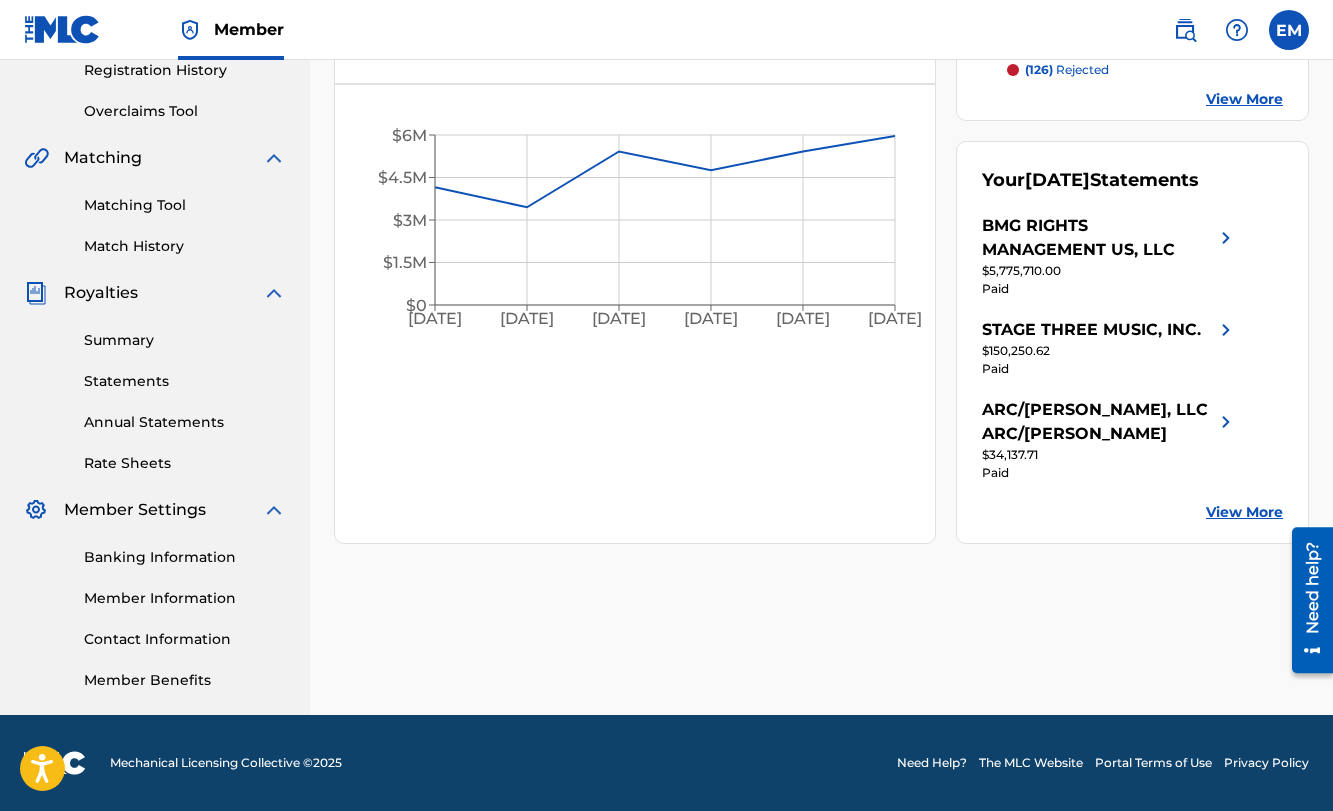 click on "Member Information" at bounding box center (185, 598) 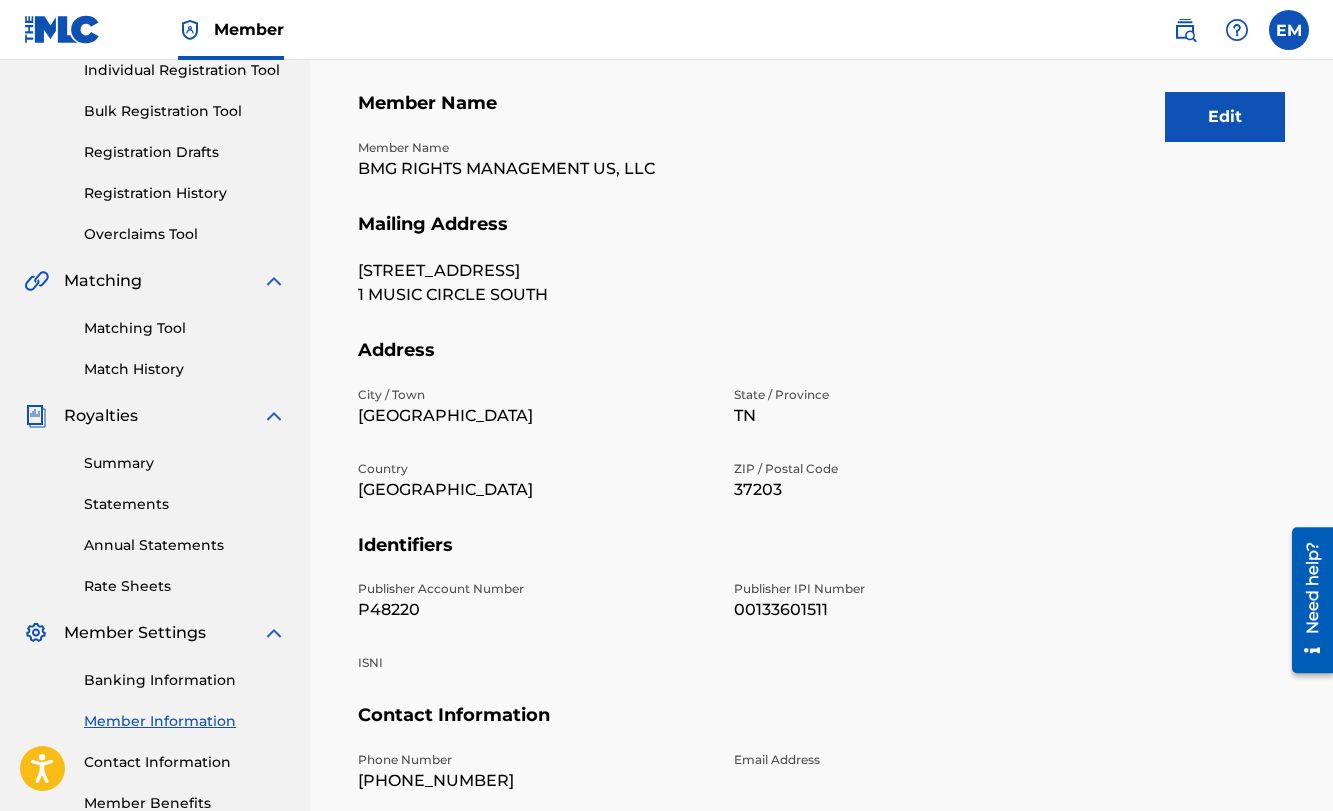 scroll, scrollTop: 300, scrollLeft: 0, axis: vertical 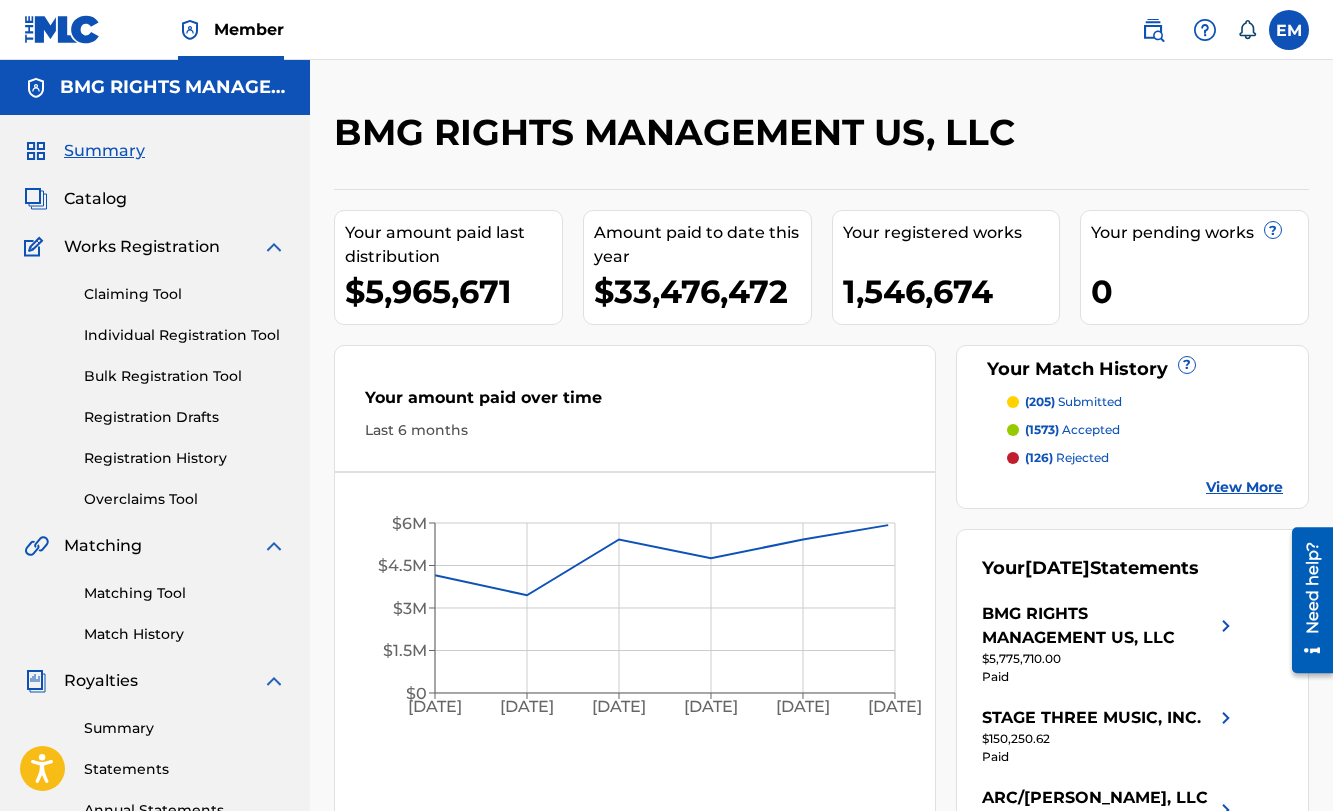 click at bounding box center (1153, 30) 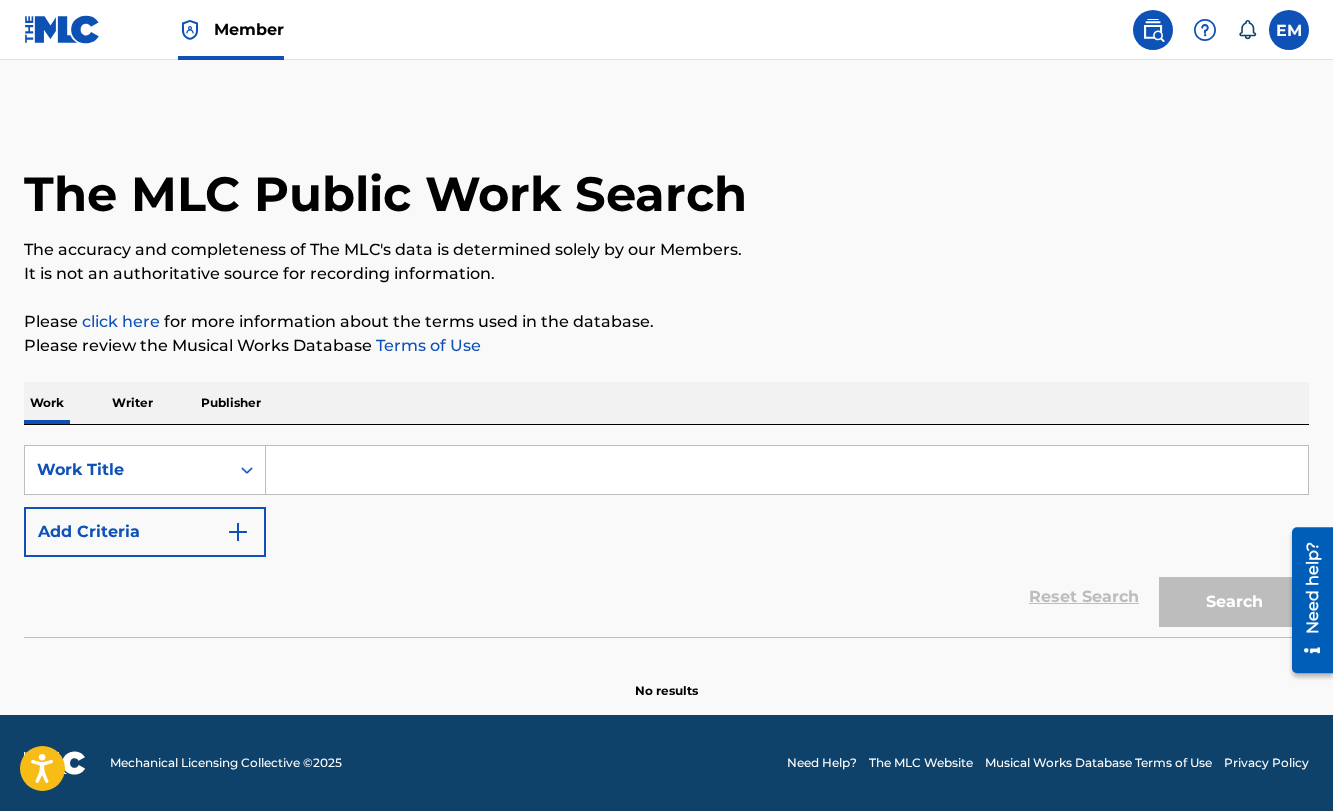 click at bounding box center [787, 470] 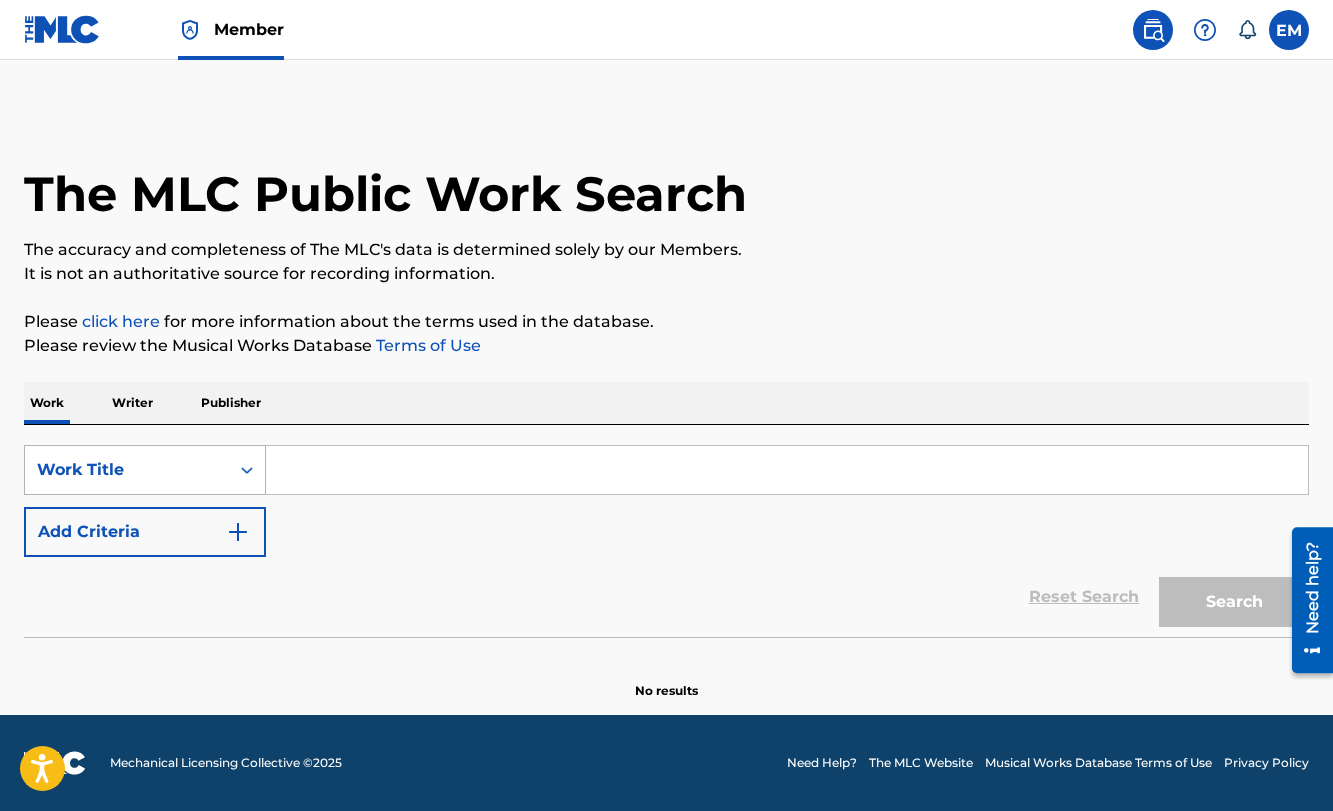 click on "SearchWithCriteriade6a10b2-b858-4677-8d22-06ebfbcda11f Work Title Add Criteria" at bounding box center [666, 501] 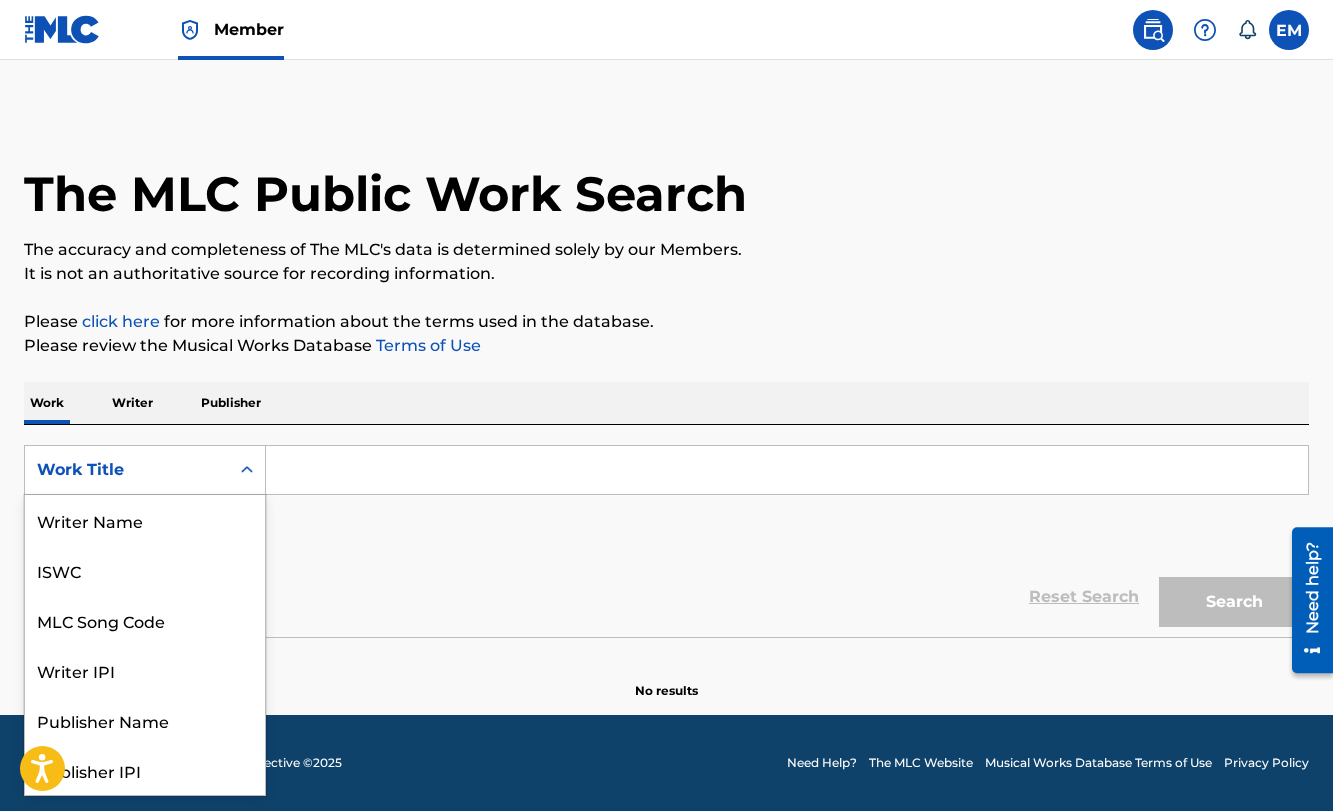 scroll, scrollTop: 100, scrollLeft: 0, axis: vertical 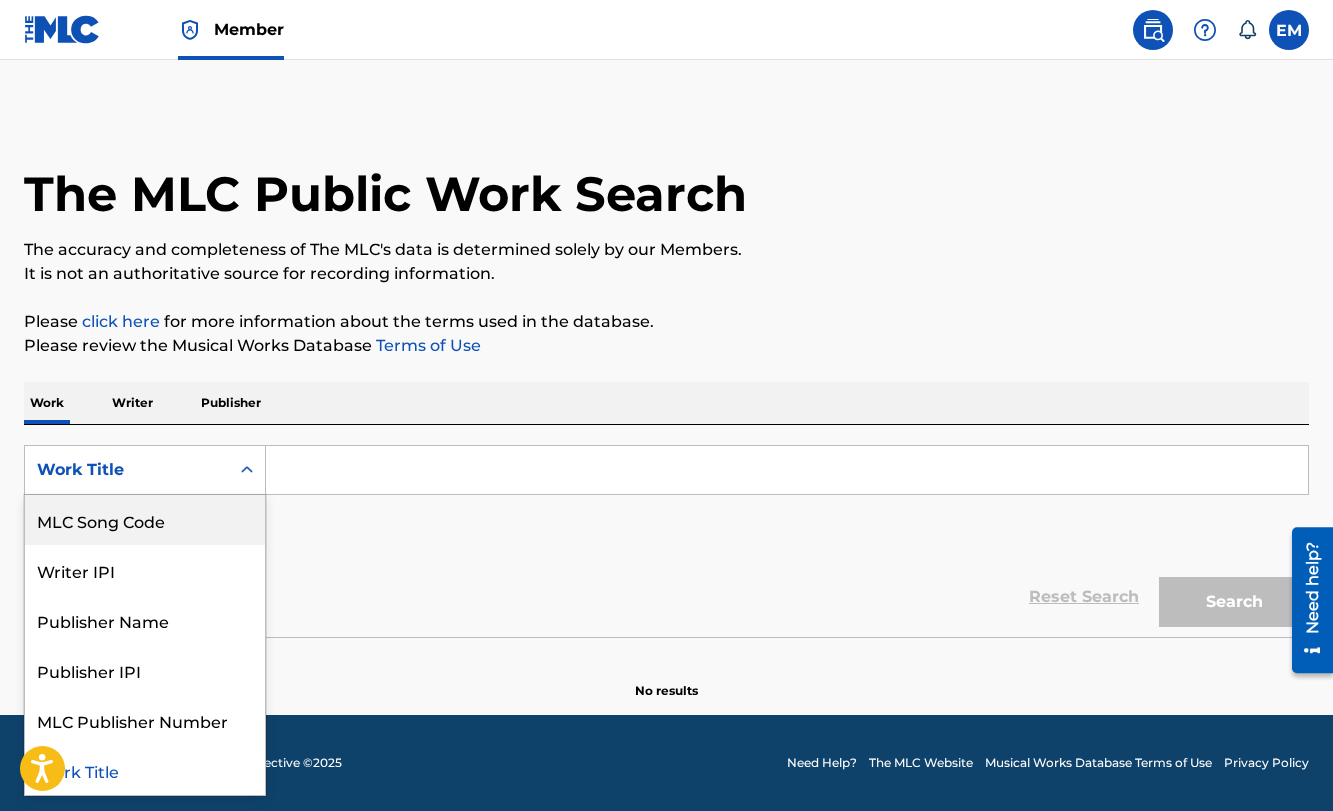 click on "MLC Song Code" at bounding box center (145, 520) 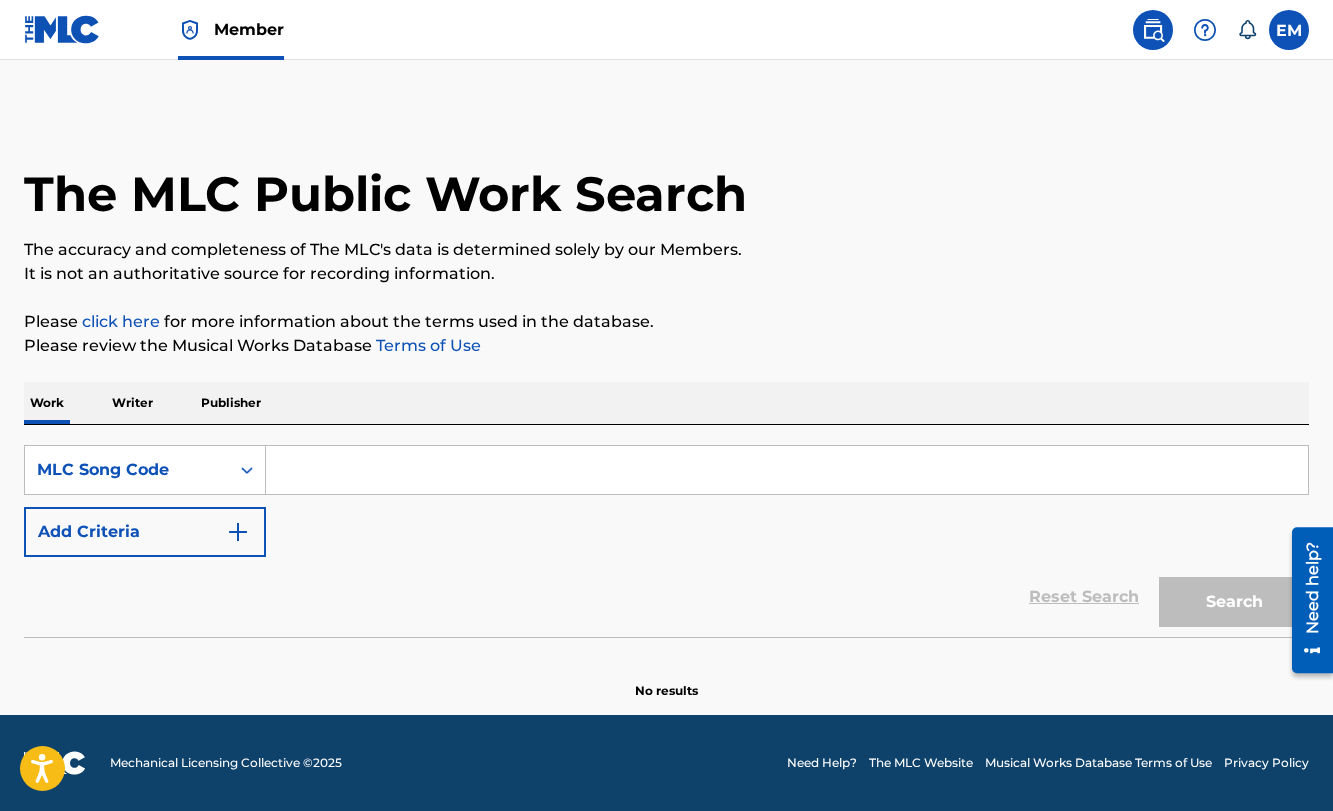 click at bounding box center [787, 470] 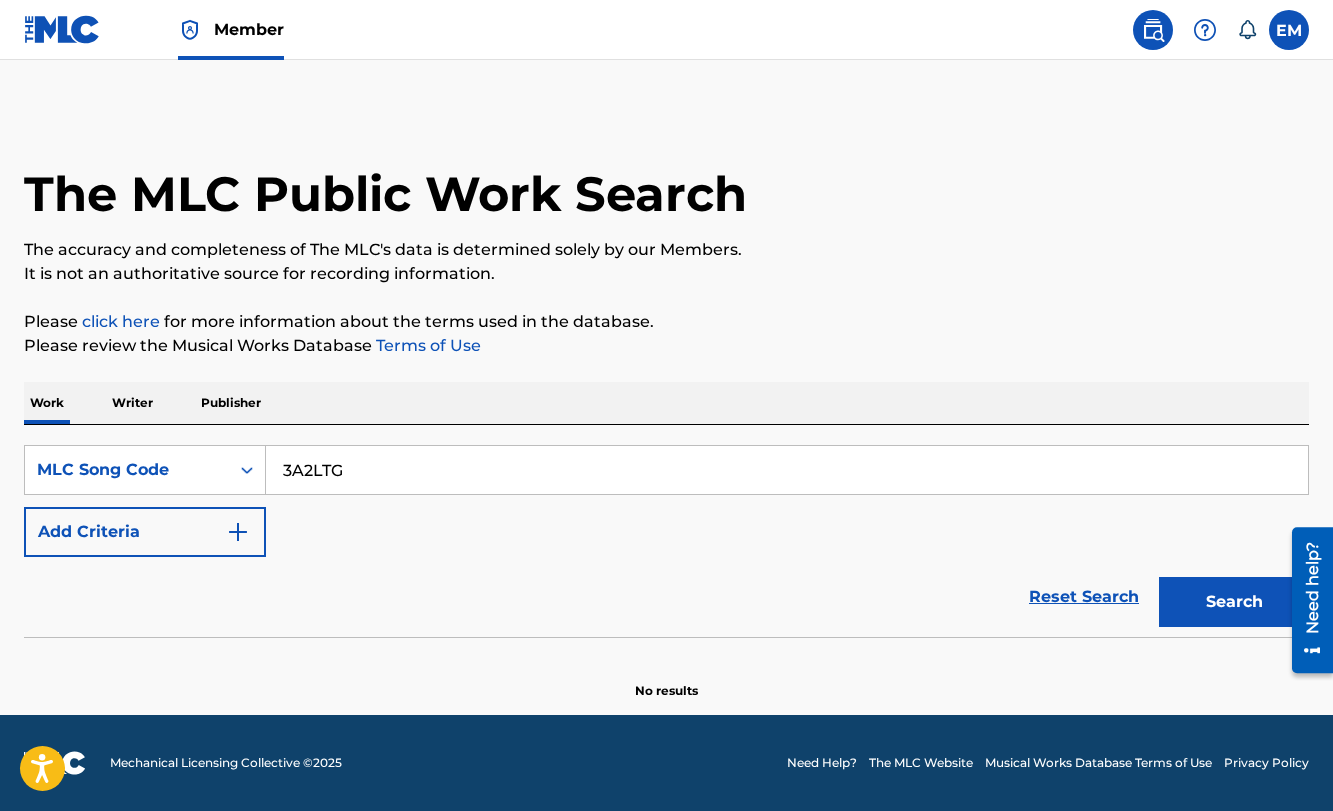 type on "3A2LTG" 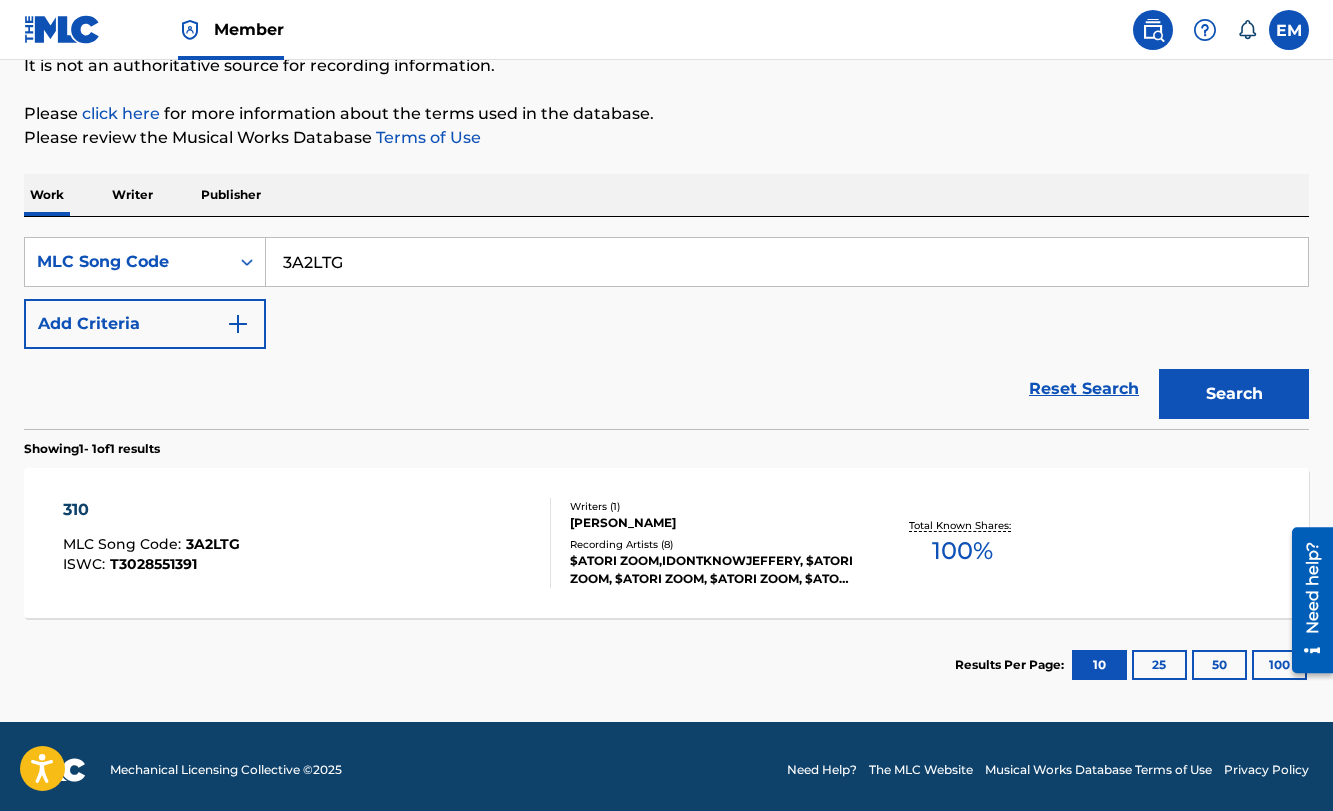 scroll, scrollTop: 215, scrollLeft: 0, axis: vertical 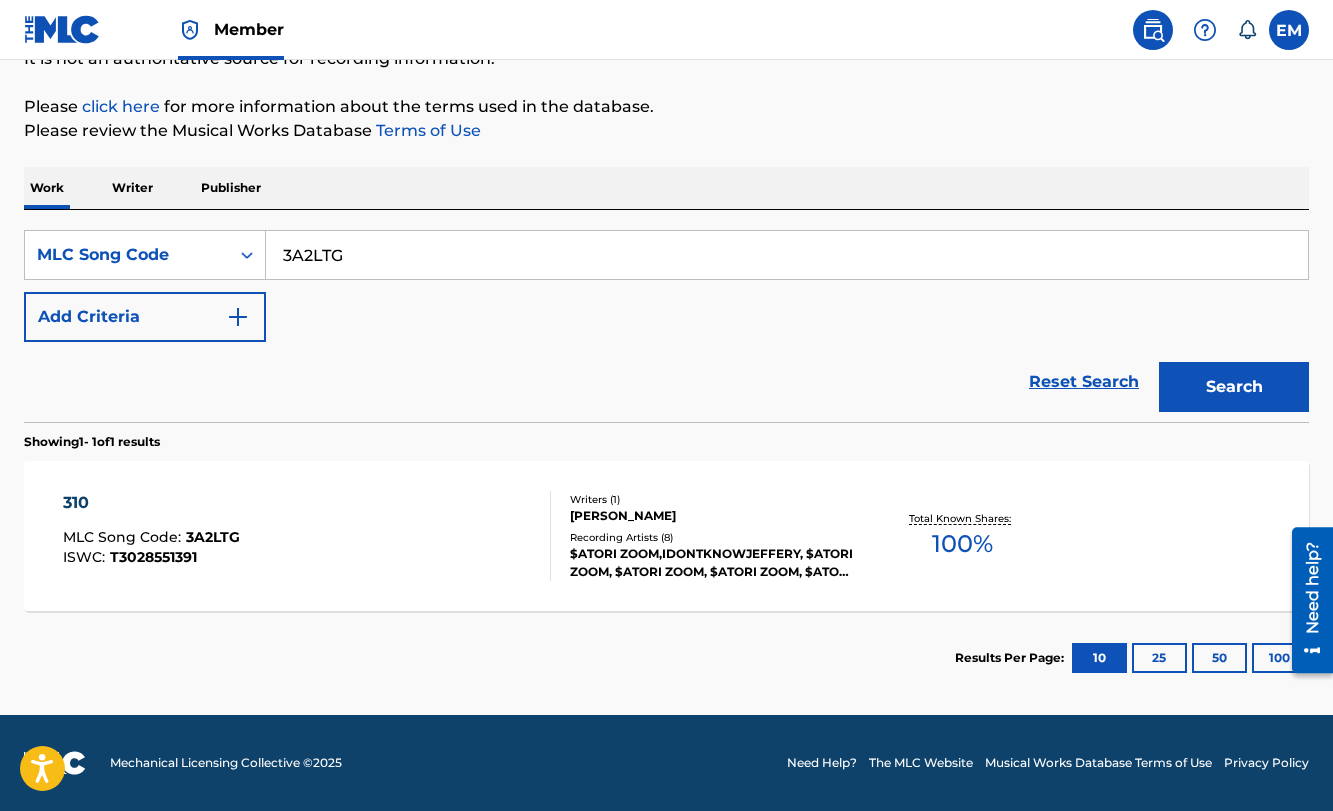 click on "310 MLC Song Code : 3A2LTG ISWC : T3028551391" at bounding box center [307, 536] 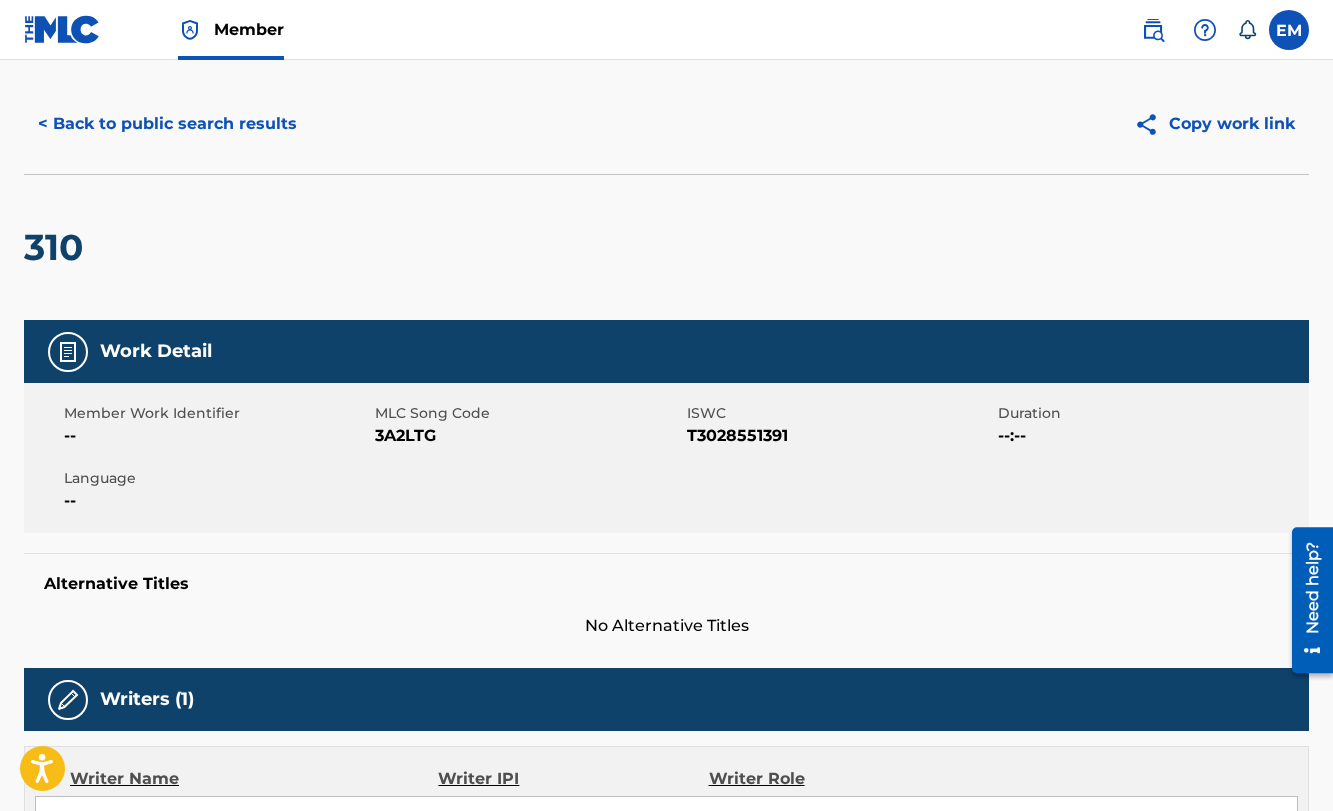 scroll, scrollTop: 0, scrollLeft: 0, axis: both 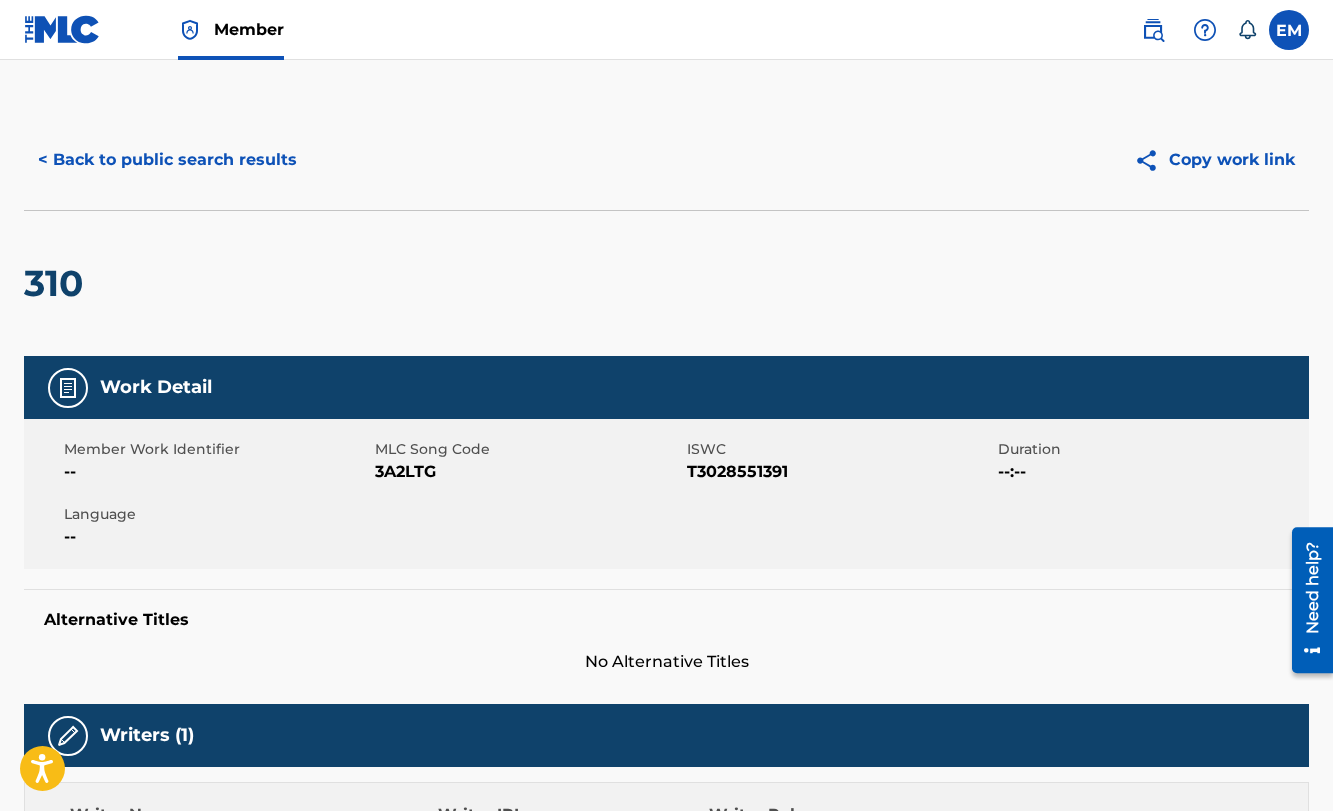 click on "< Back to public search results" at bounding box center [167, 160] 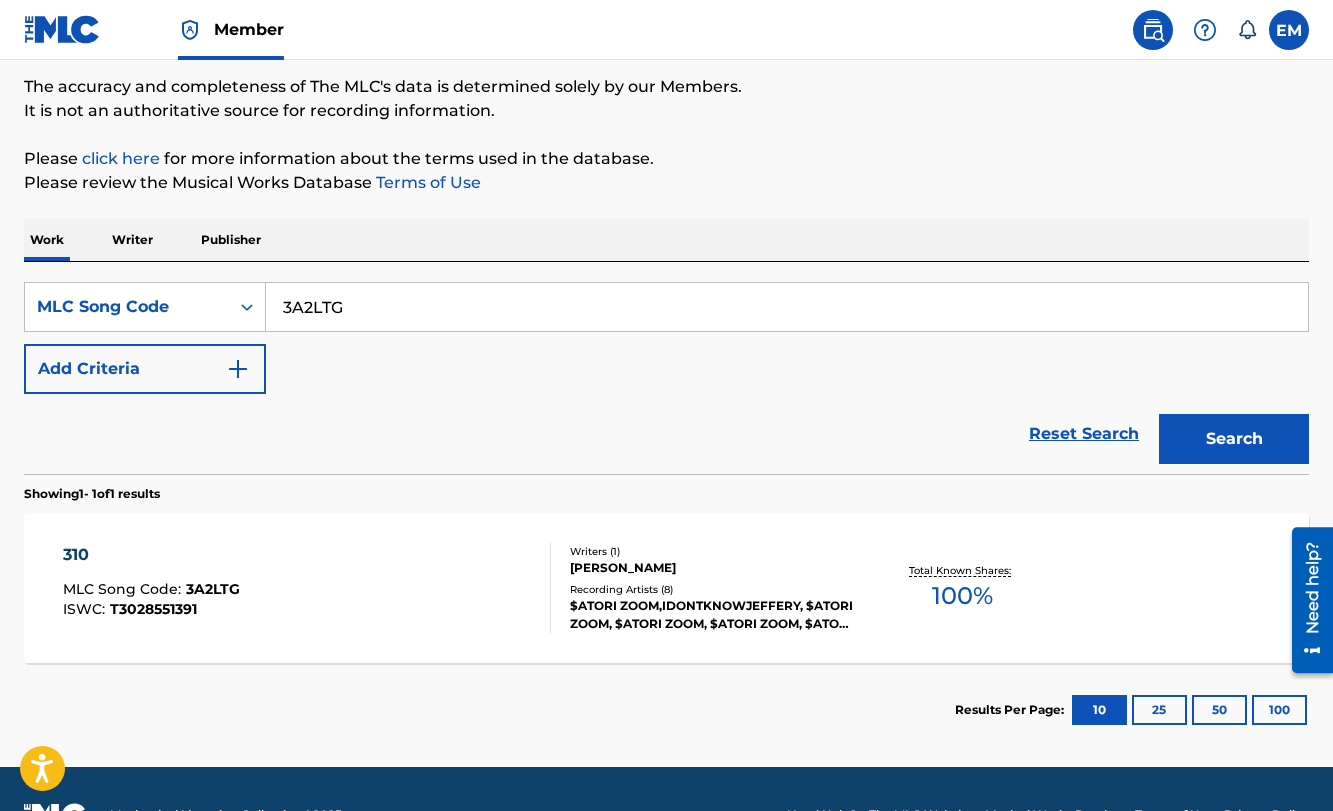 click on "SearchWithCriteria083371b2-4147-4a24-b971-b22e2b8f2675 MLC Song Code 3A2LTG Add Criteria" at bounding box center (666, 338) 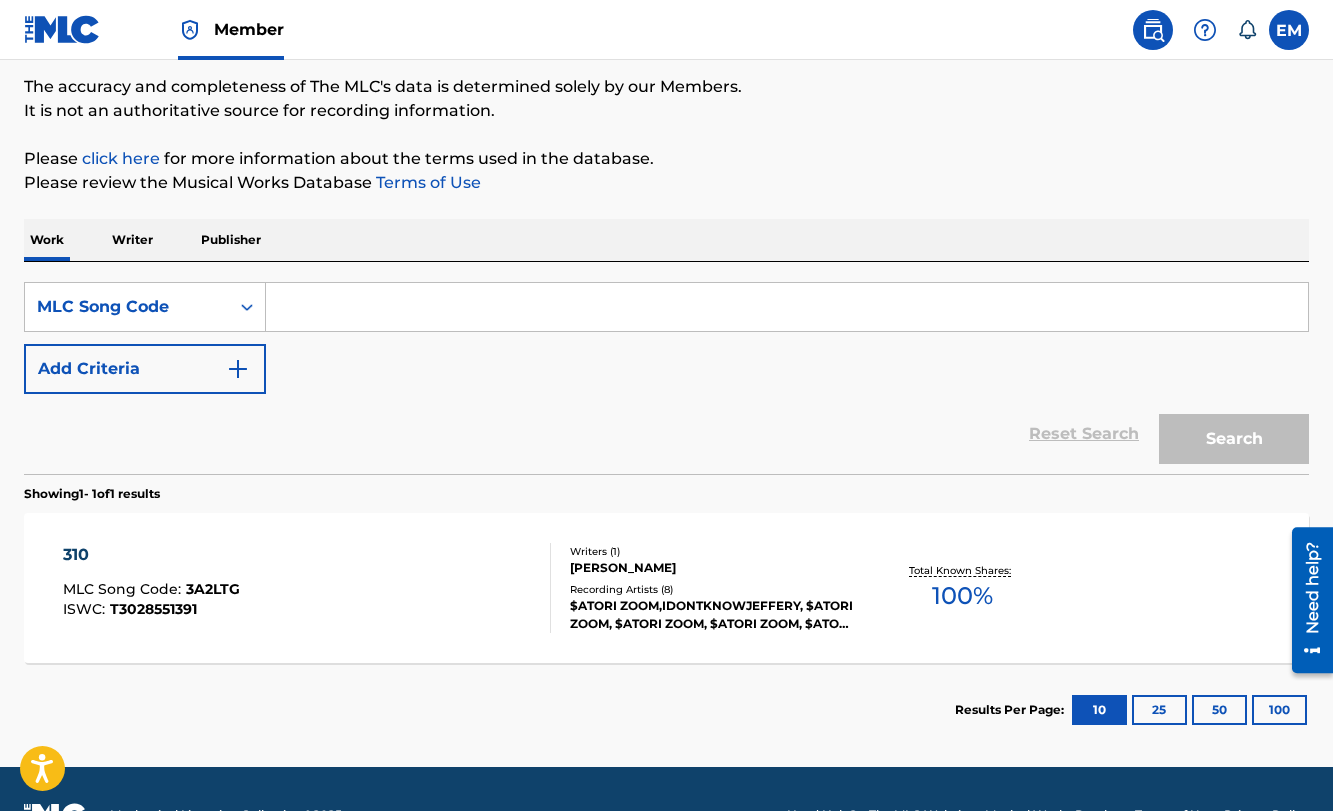 click at bounding box center (787, 307) 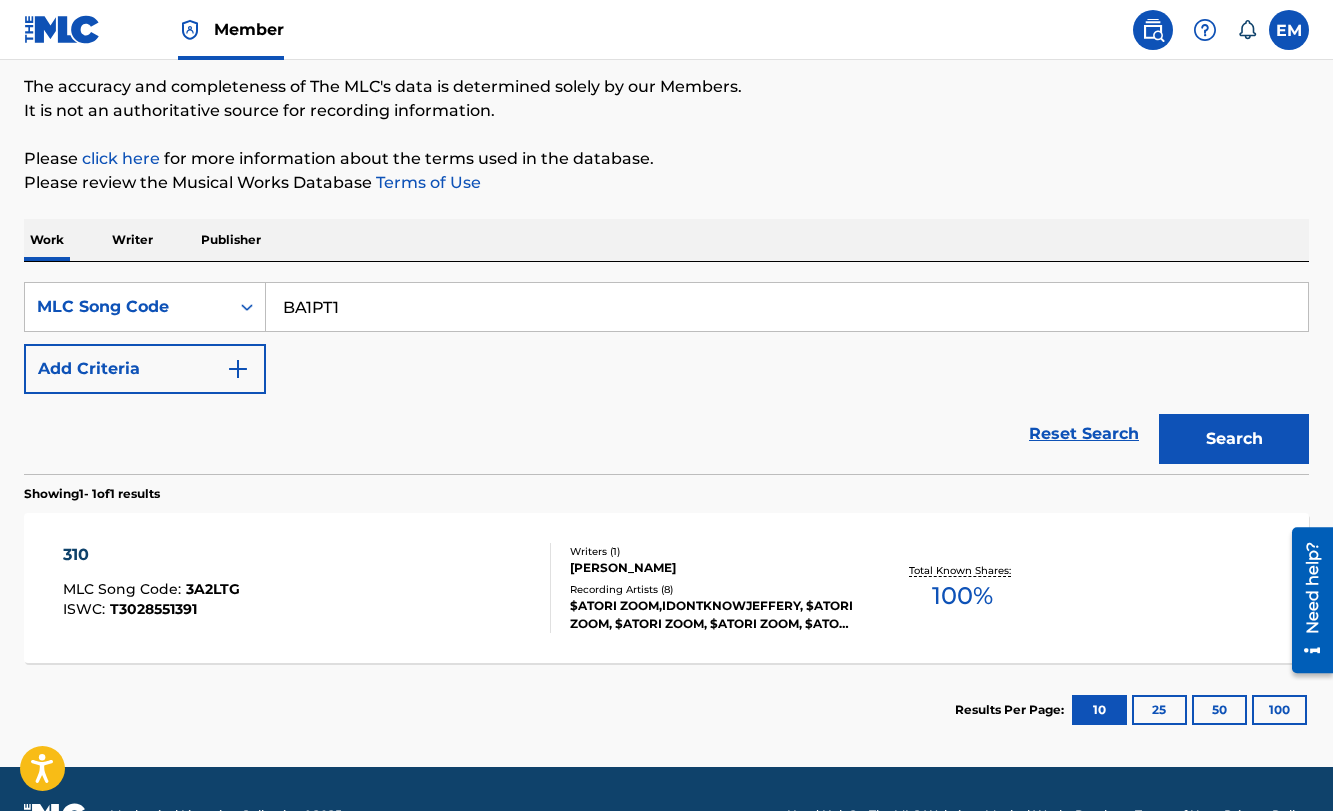 type on "BA1PT1" 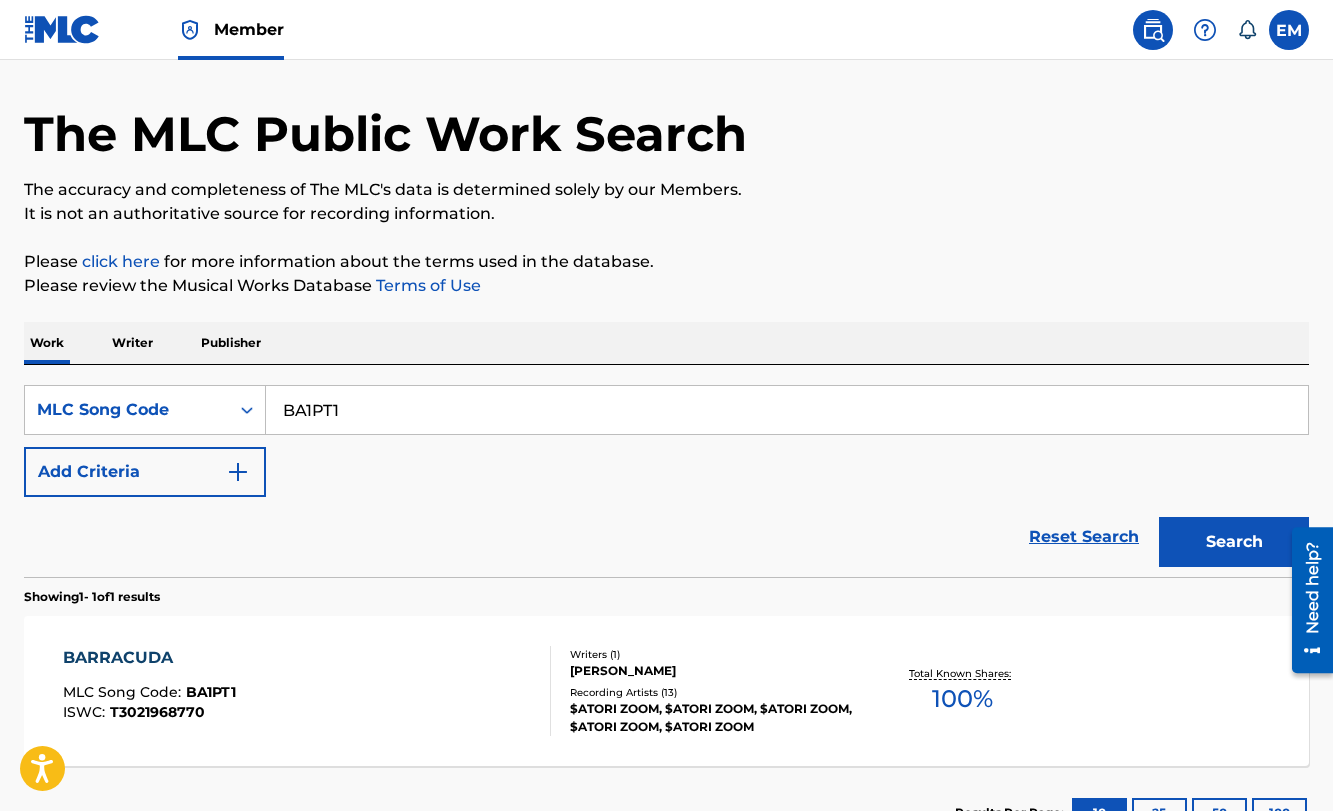 scroll, scrollTop: 163, scrollLeft: 0, axis: vertical 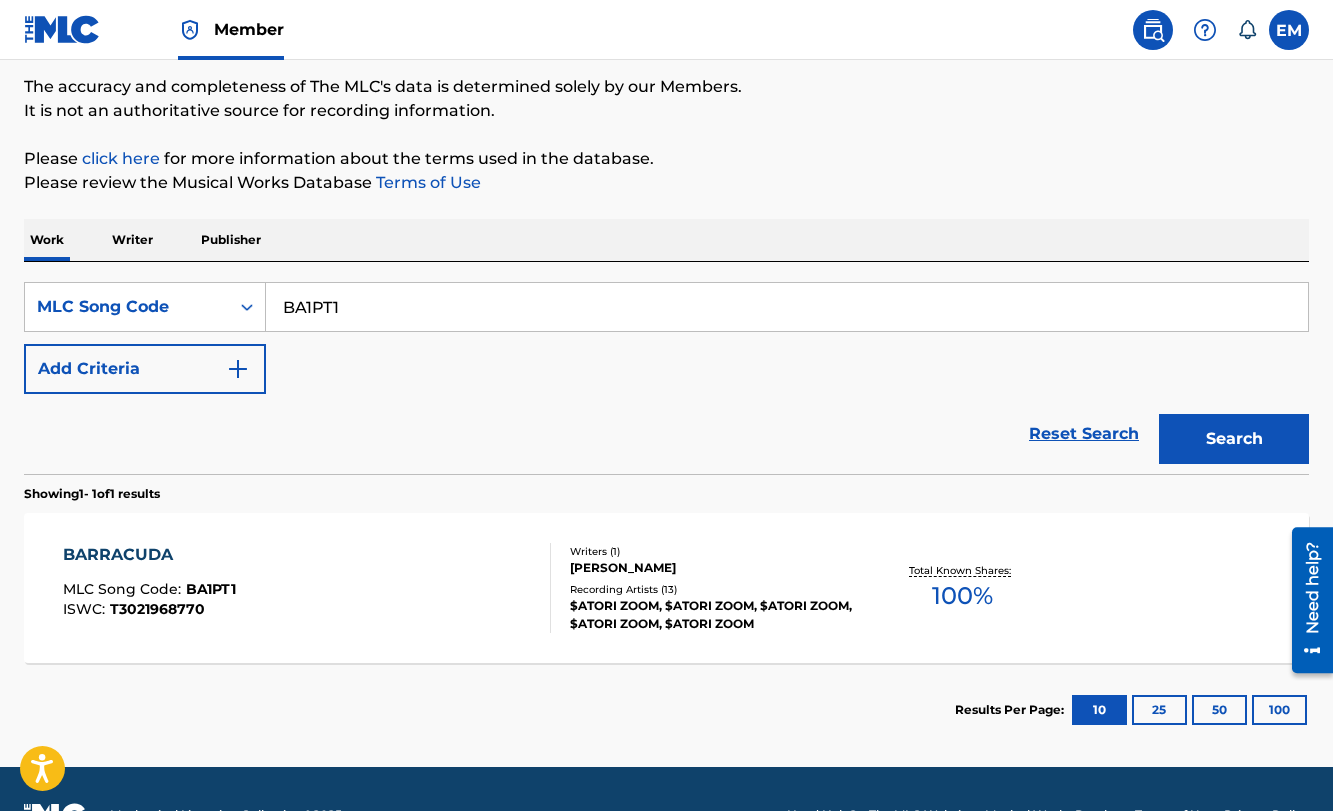 click on "BARRACUDA MLC Song Code : BA1PT1 ISWC : T3021968770" at bounding box center (307, 588) 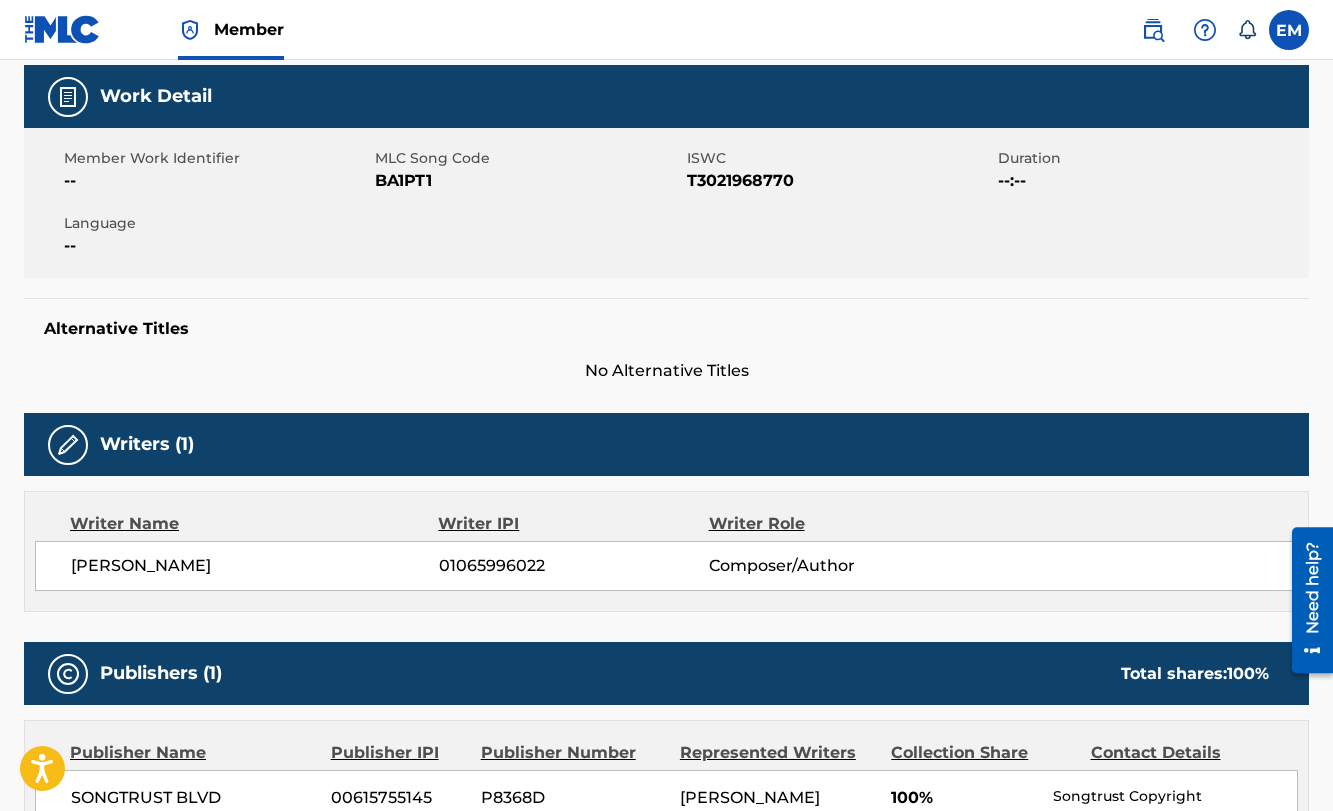 scroll, scrollTop: 0, scrollLeft: 0, axis: both 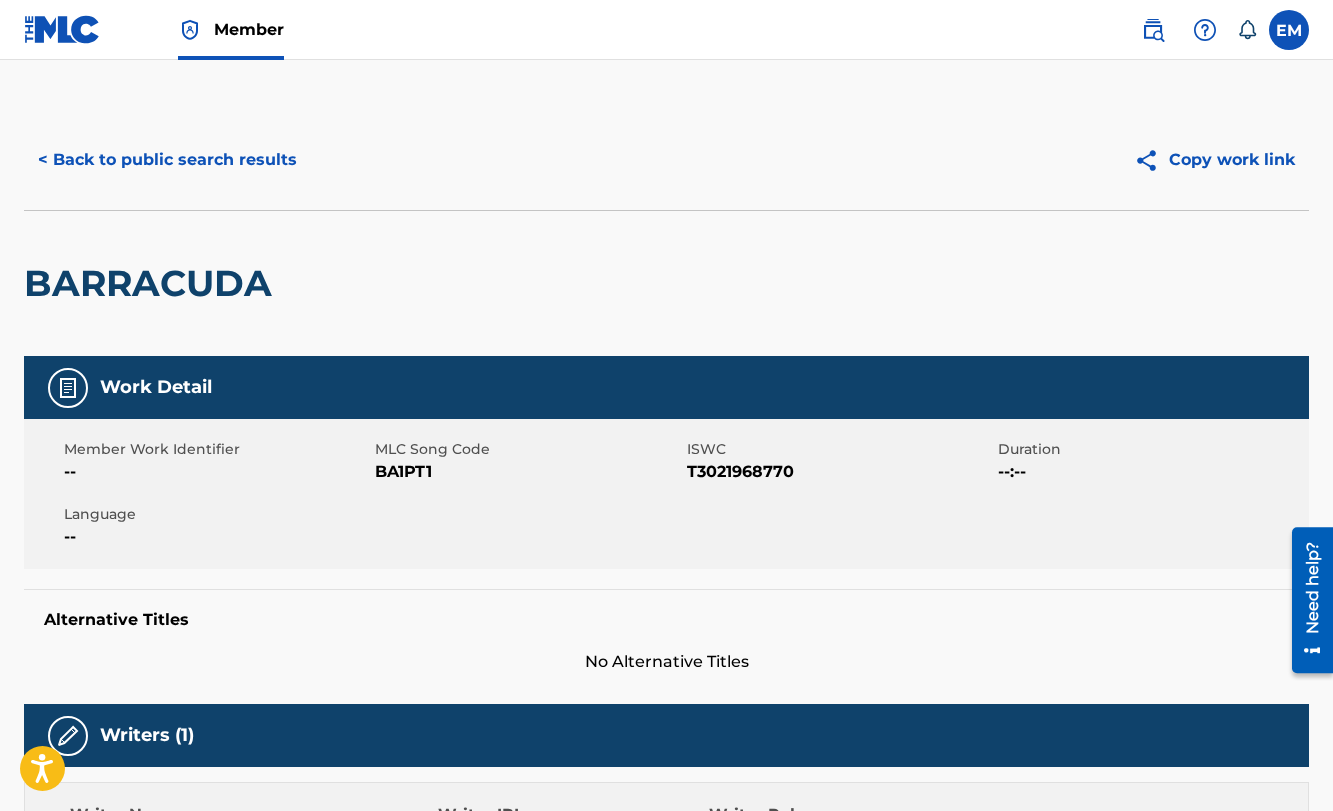 click on "< Back to public search results" at bounding box center [167, 160] 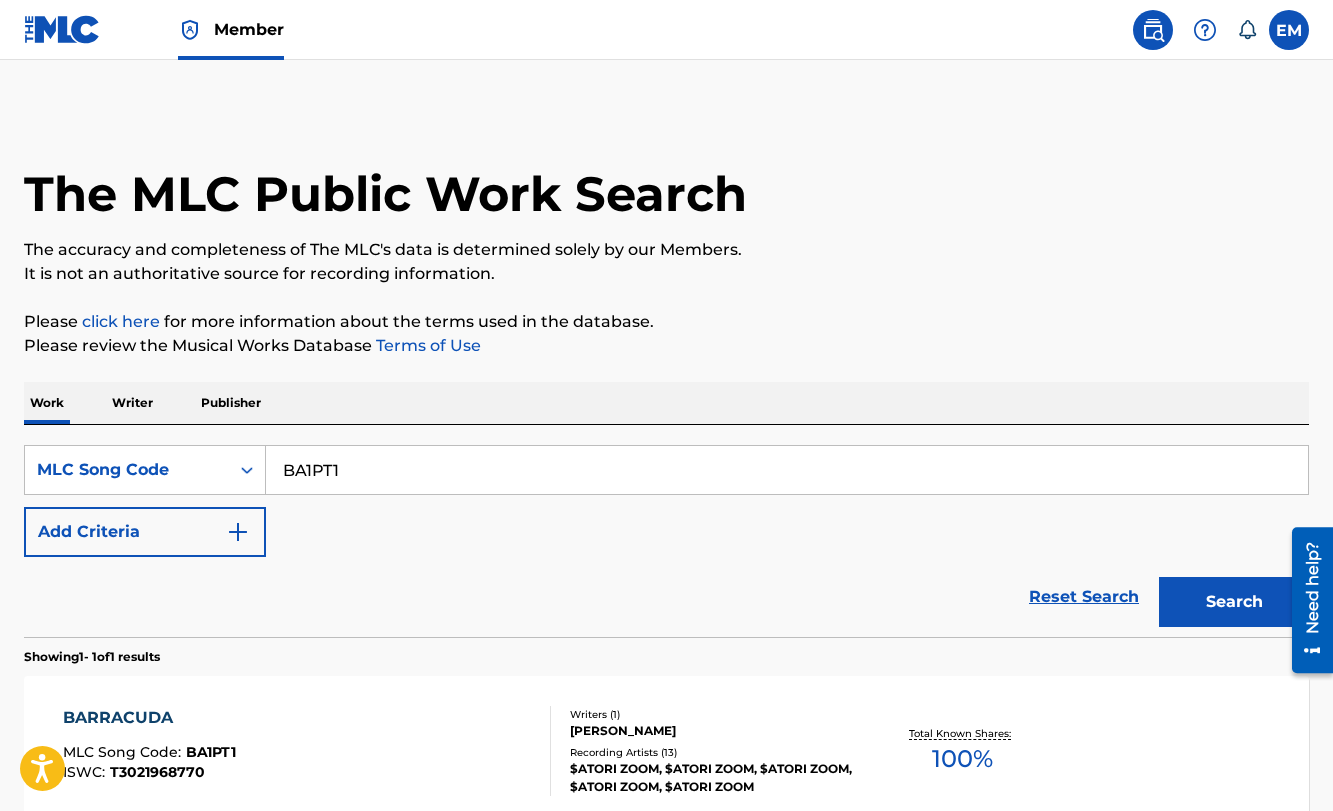 scroll, scrollTop: 163, scrollLeft: 0, axis: vertical 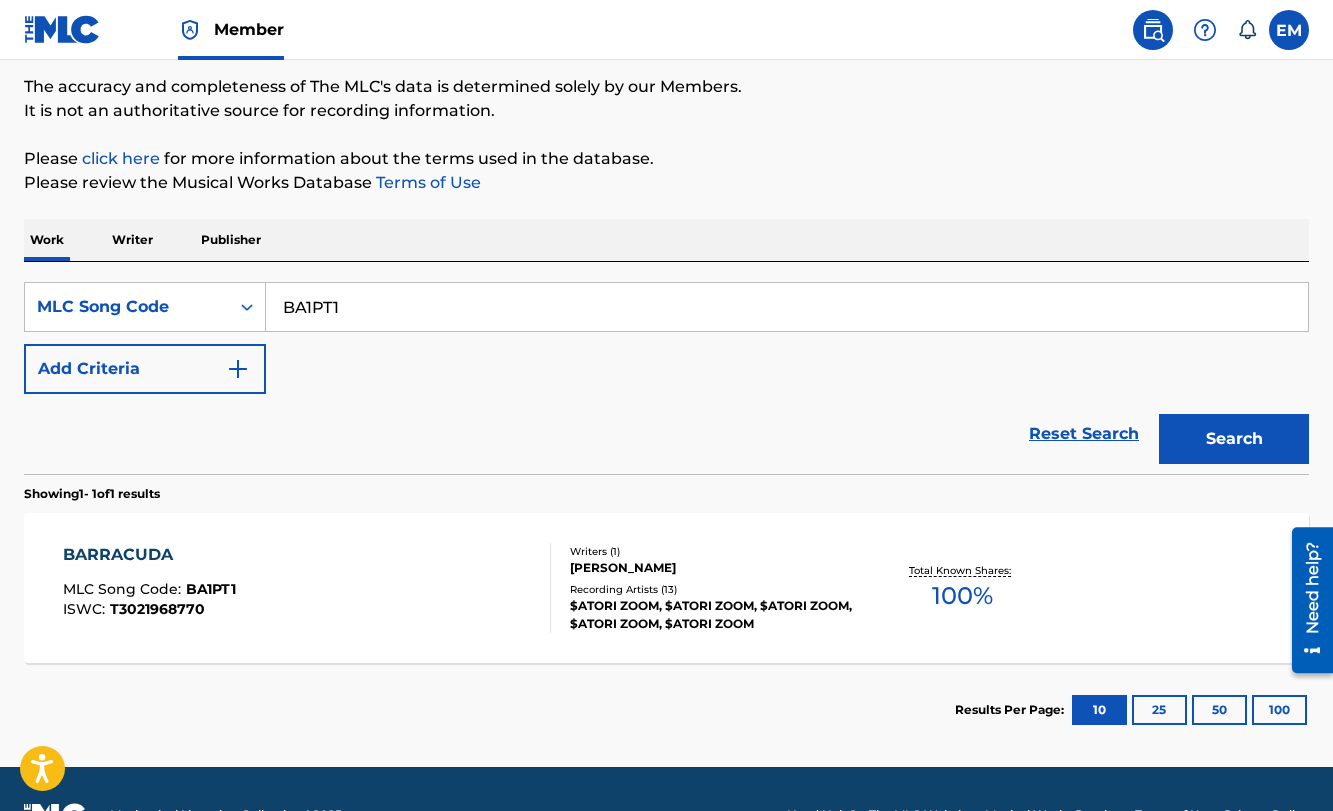 click on "BA1PT1" at bounding box center [787, 307] 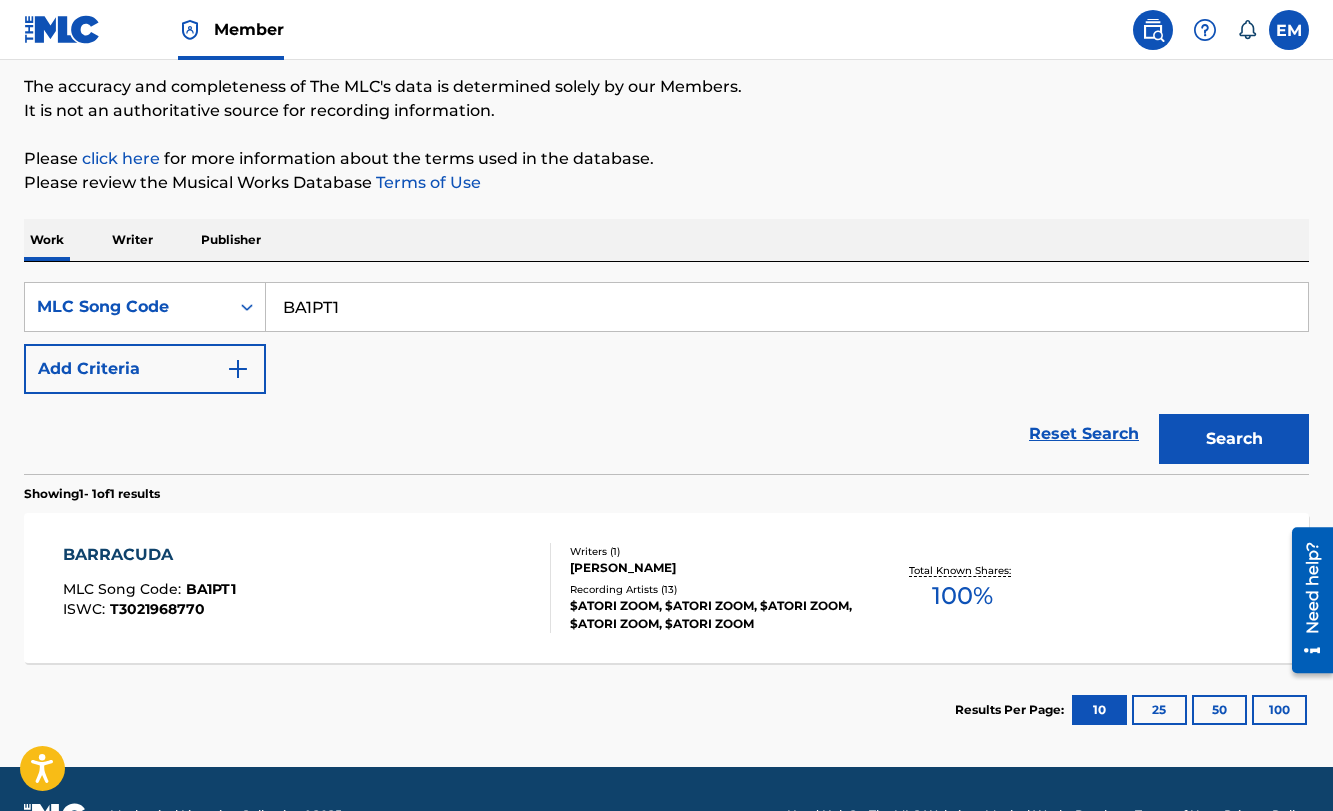 click on "BARRACUDA MLC Song Code : BA1PT1 ISWC : T3021968770" at bounding box center (307, 588) 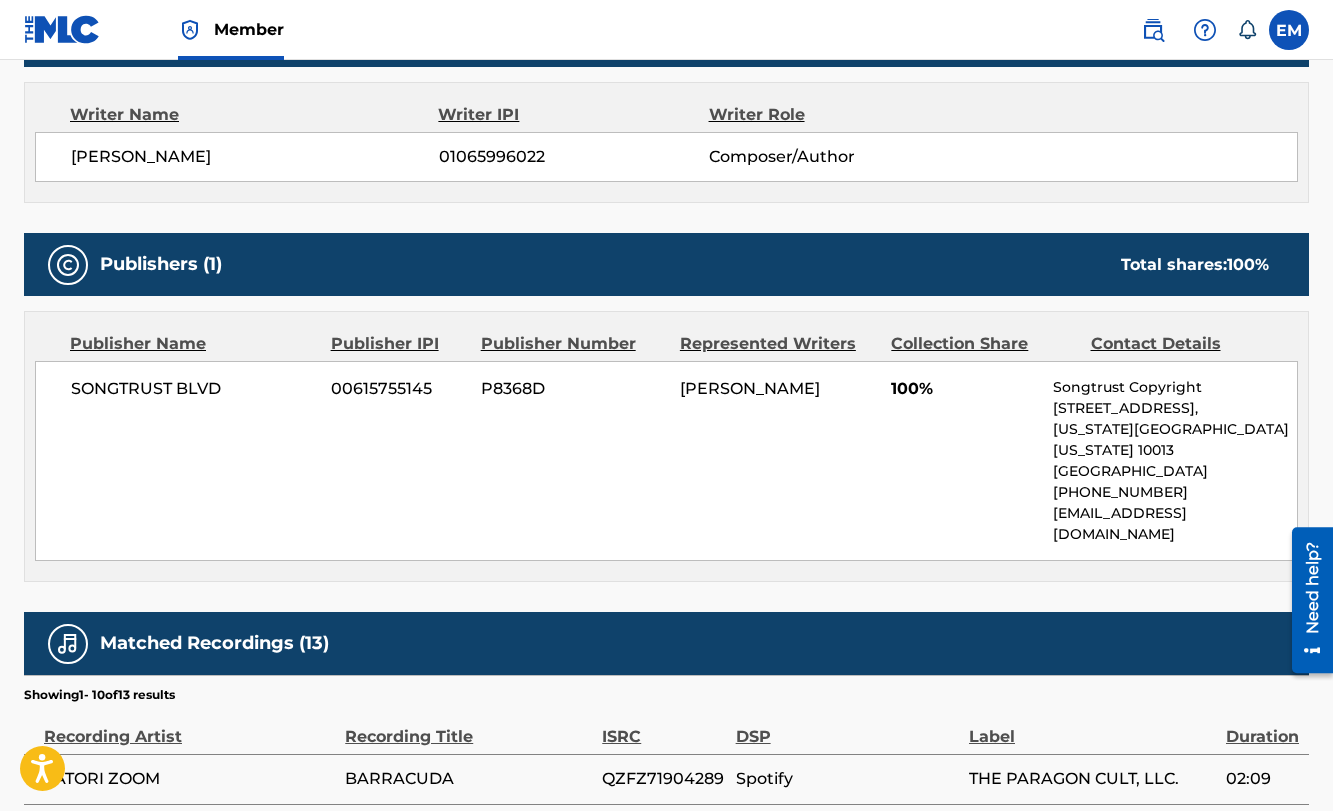 scroll, scrollTop: 600, scrollLeft: 0, axis: vertical 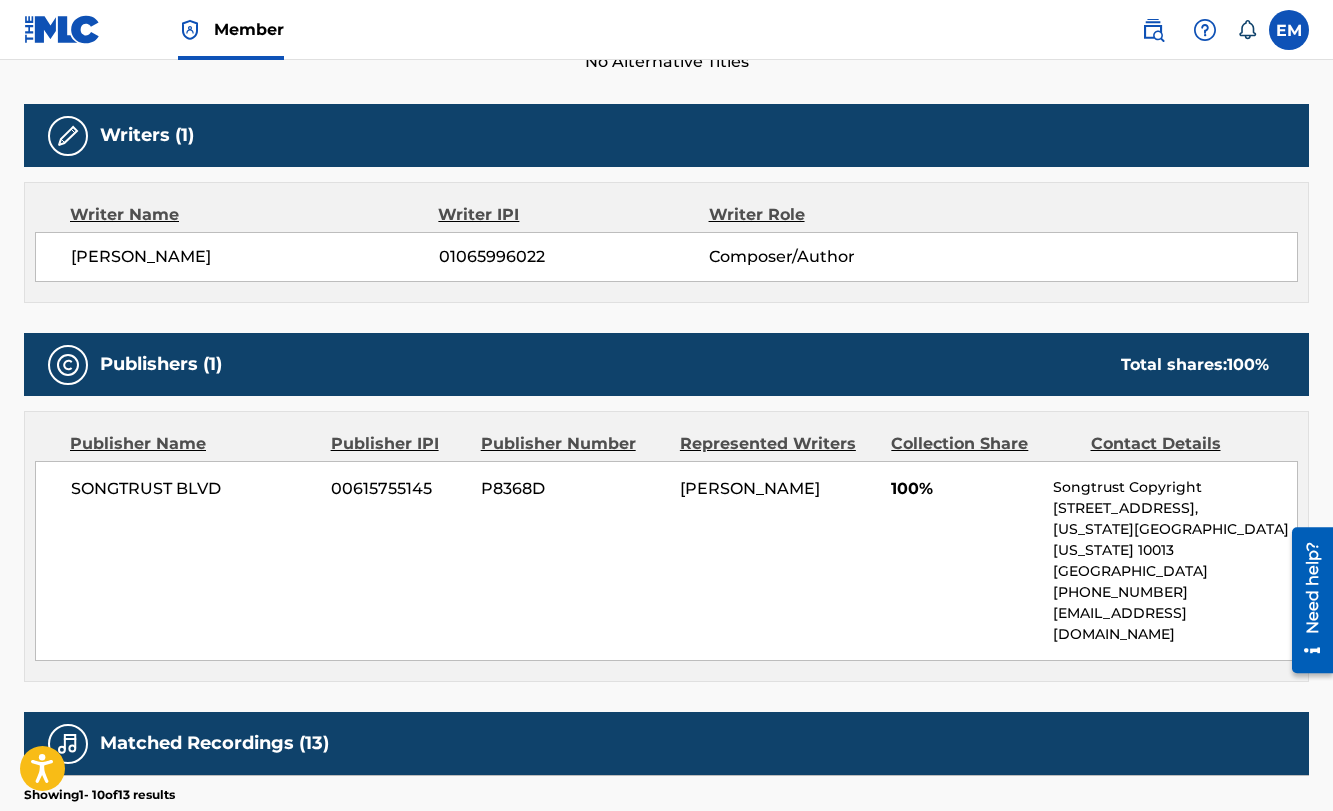 click on "01065996022" at bounding box center (574, 257) 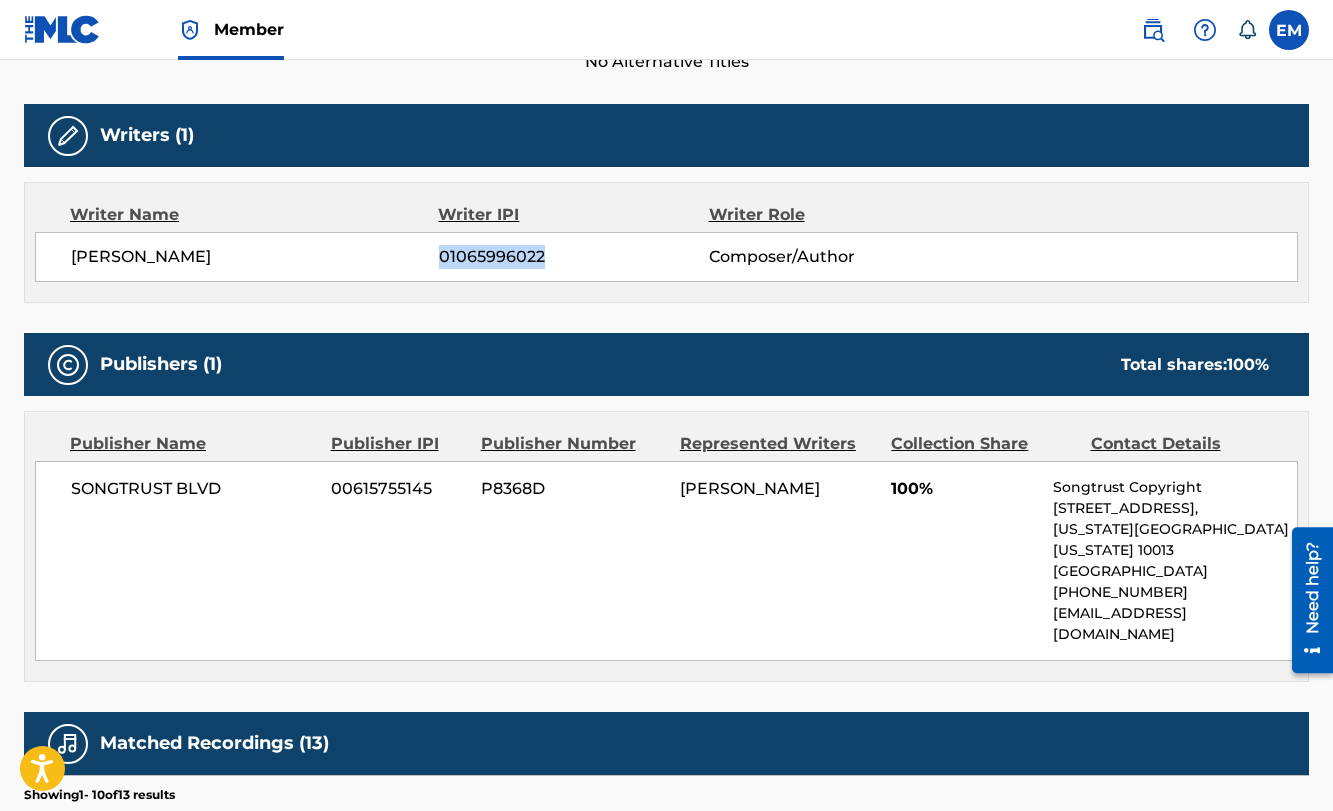click on "01065996022" at bounding box center [574, 257] 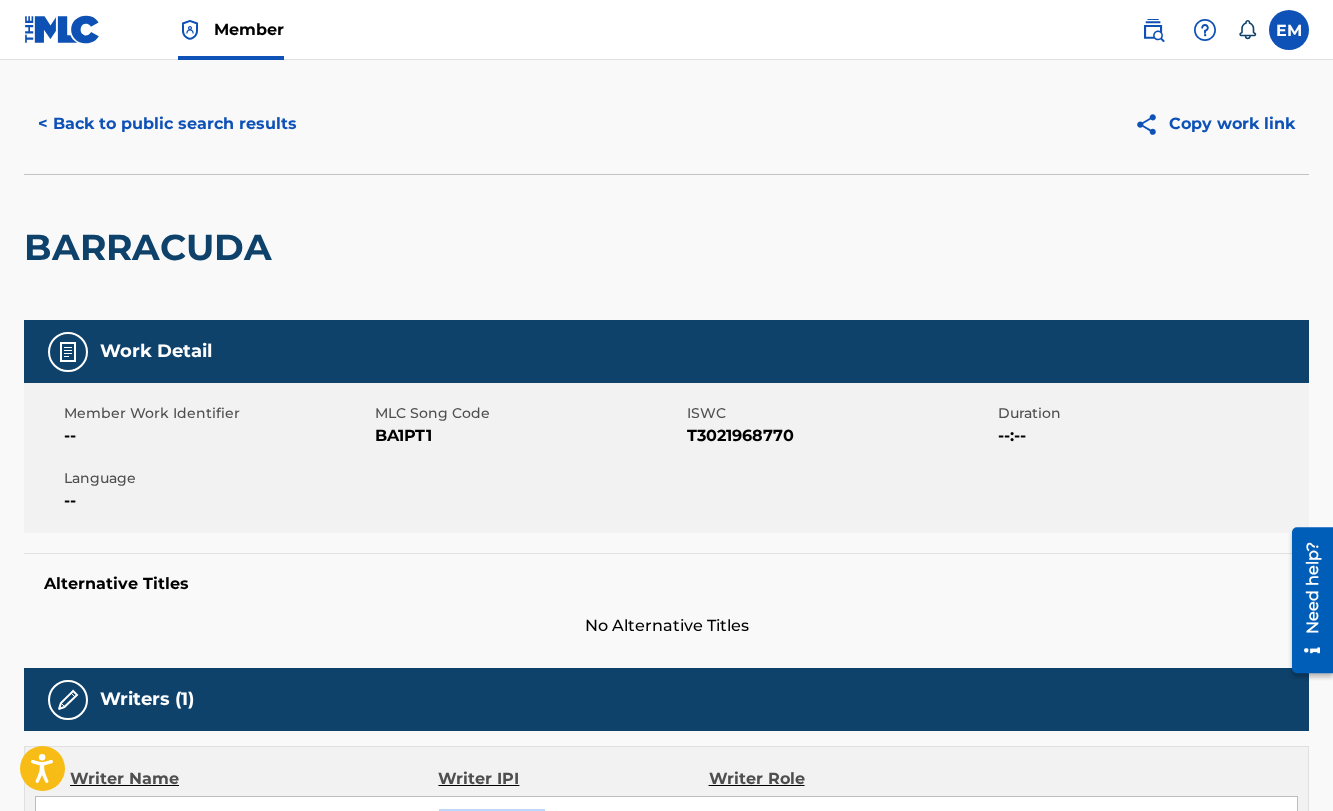 scroll, scrollTop: 0, scrollLeft: 0, axis: both 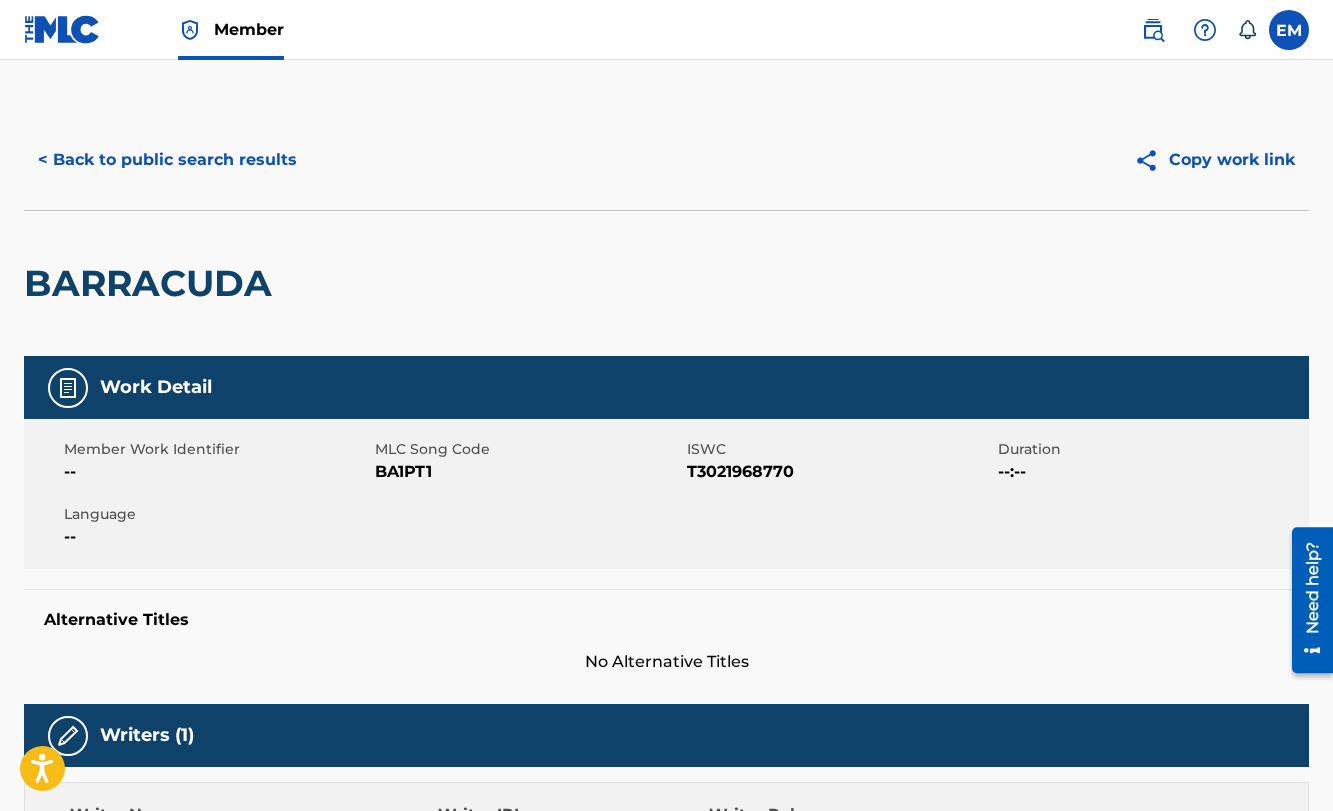 click at bounding box center (1153, 30) 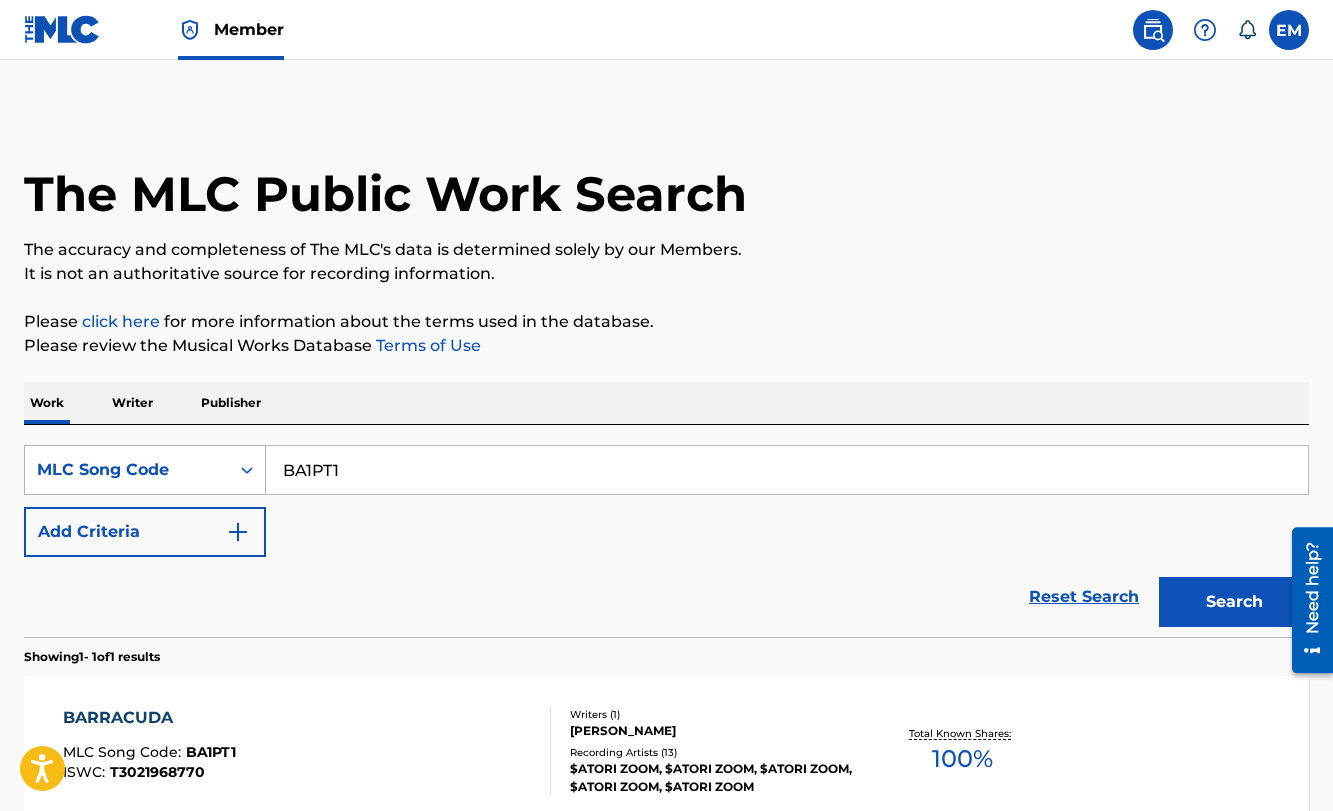 click on "MLC Song Code" at bounding box center [127, 470] 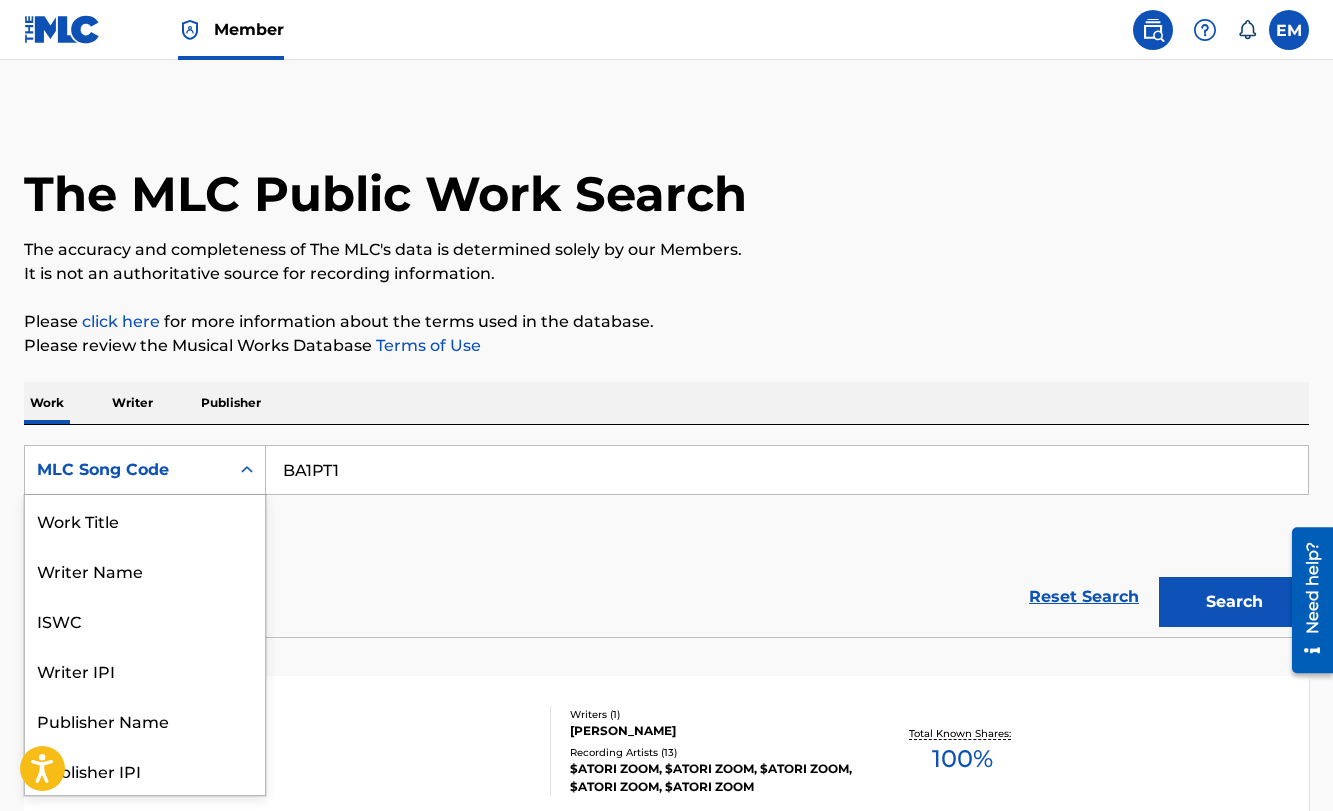 scroll, scrollTop: 100, scrollLeft: 0, axis: vertical 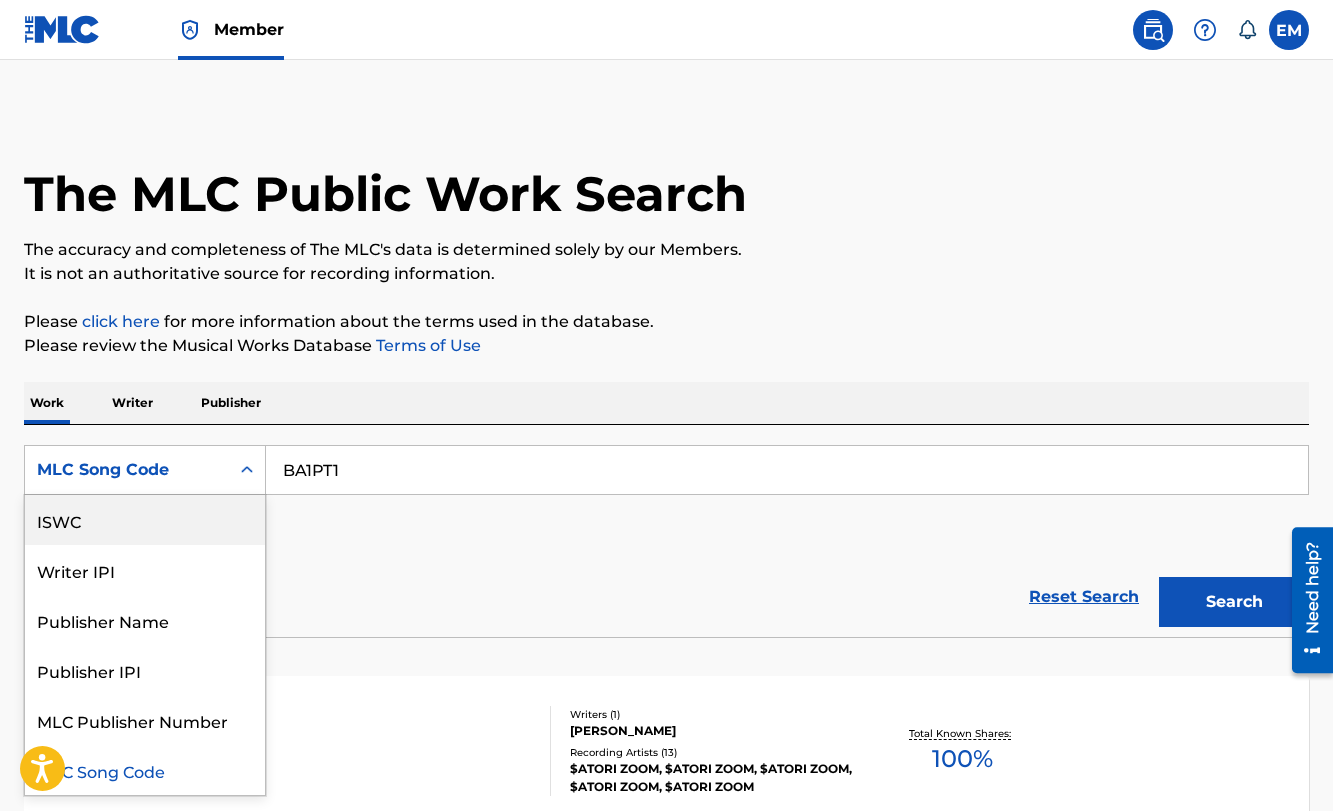 click on "Publisher" at bounding box center [231, 403] 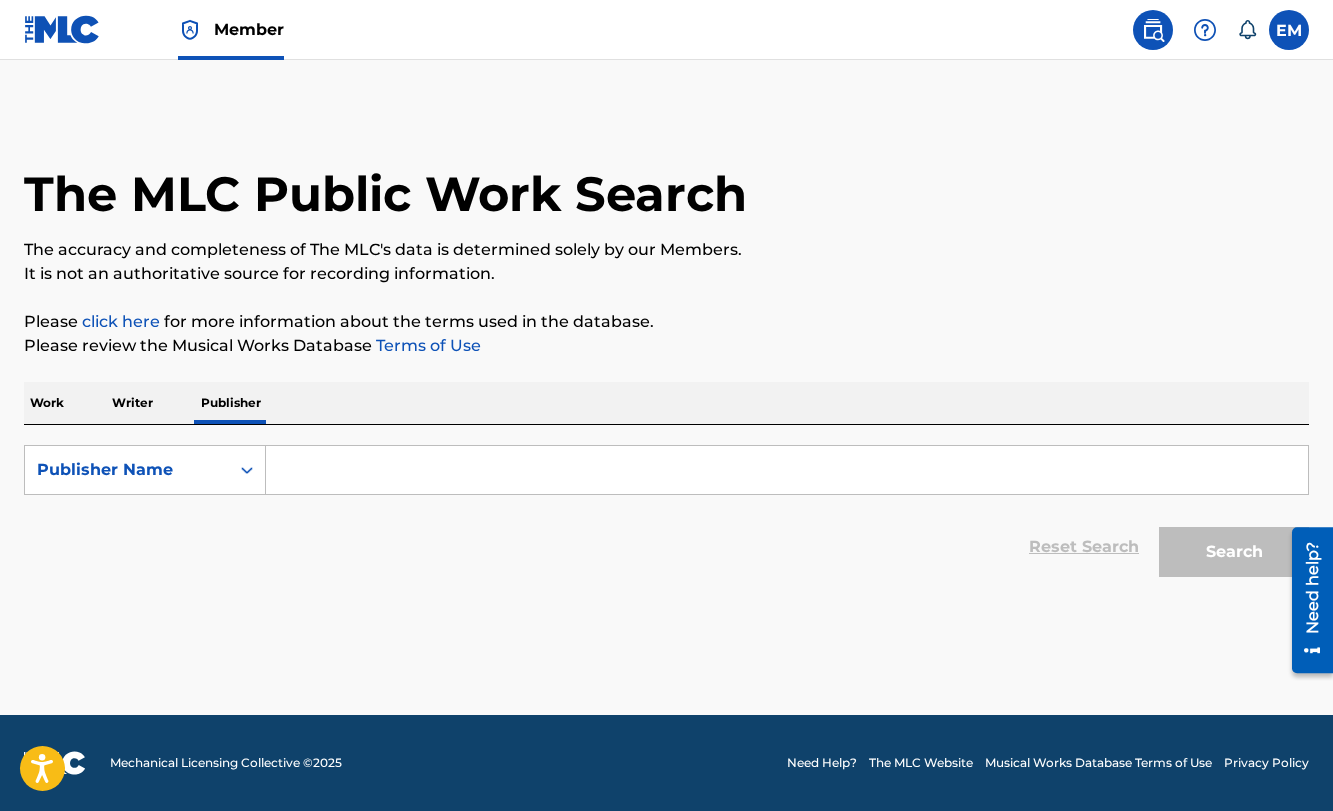 click at bounding box center (787, 470) 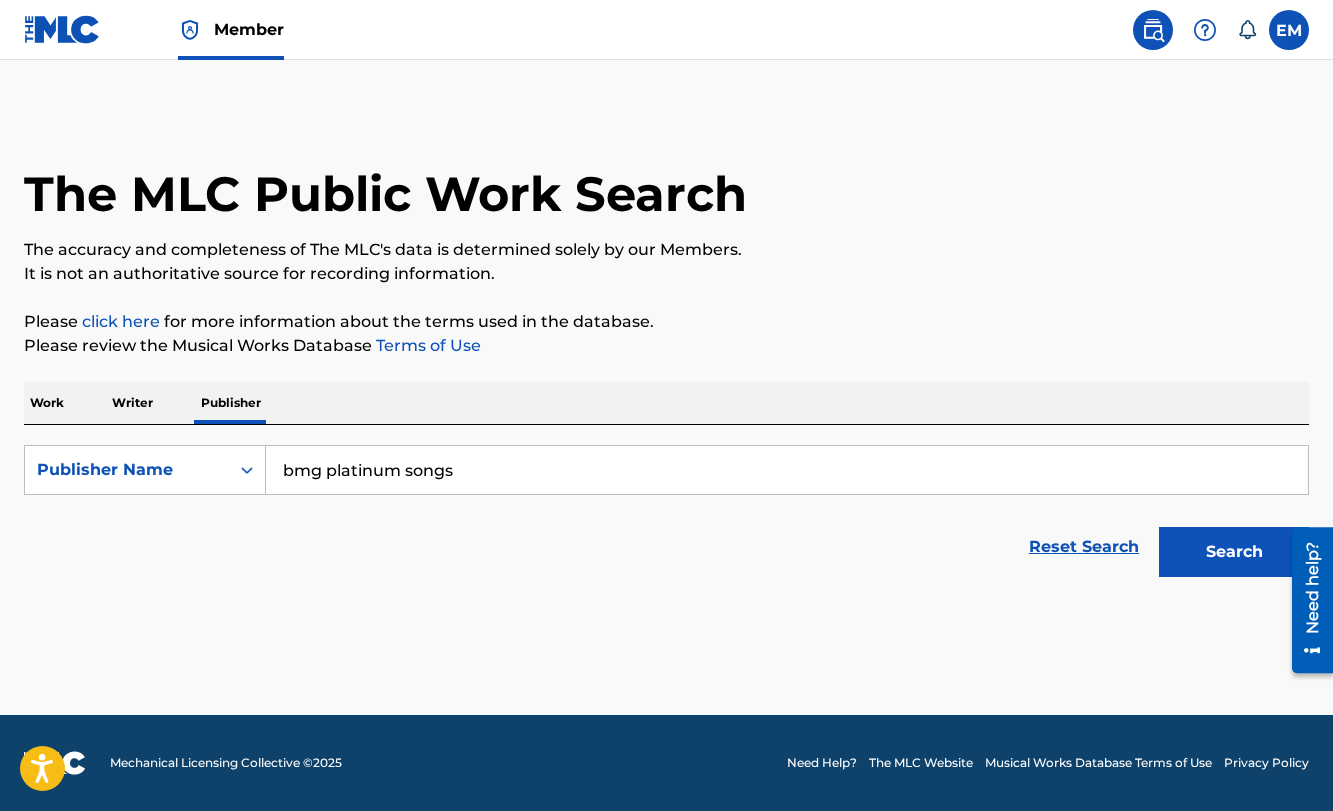 type on "bmg platinum songs" 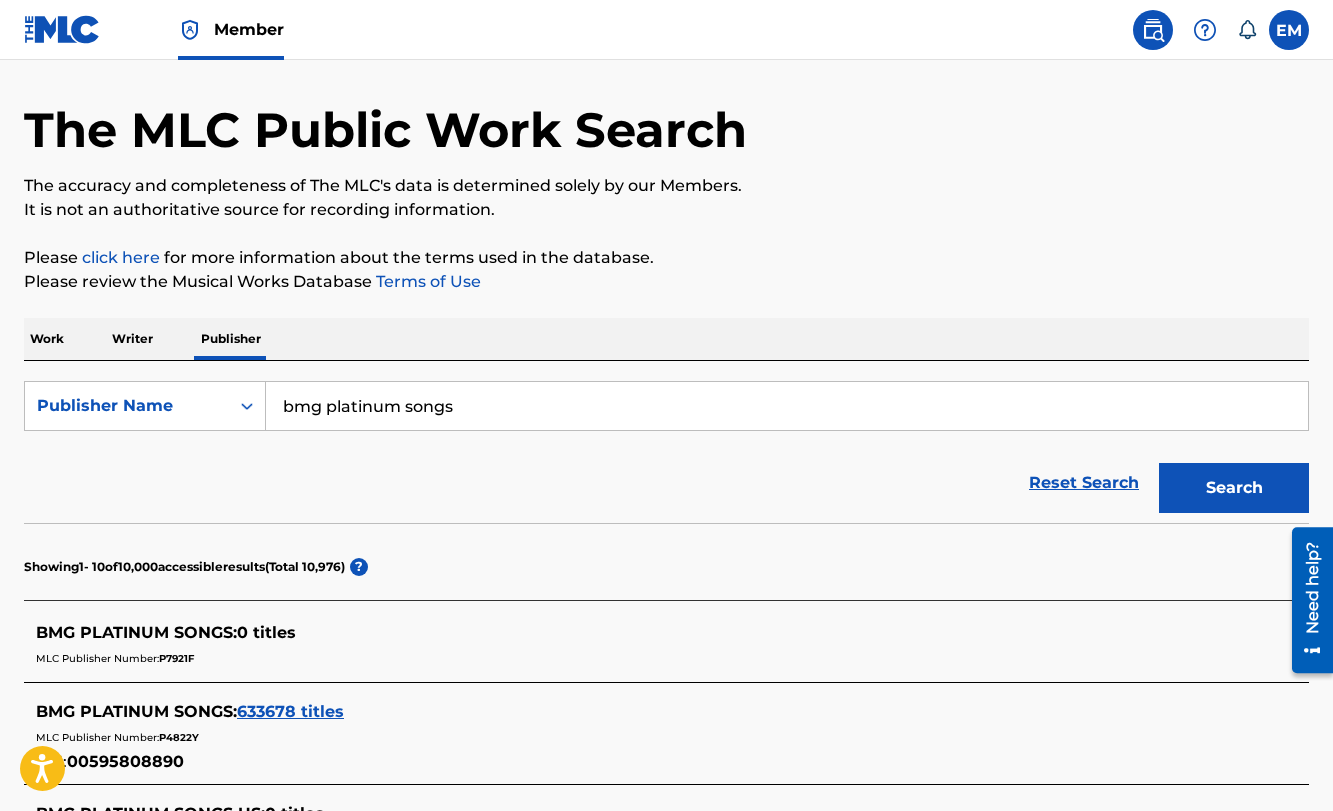 scroll, scrollTop: 100, scrollLeft: 0, axis: vertical 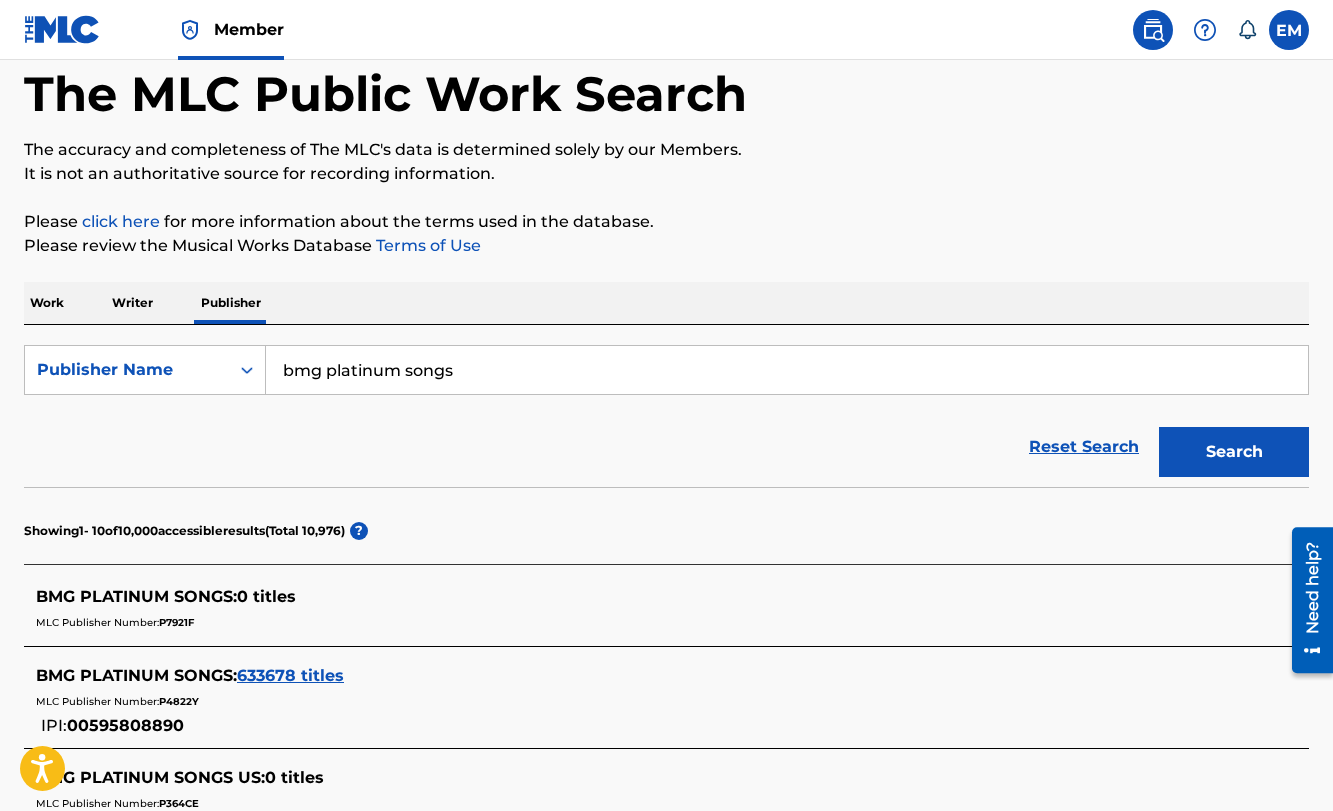 click on "BMG PLATINUM SONGS :" at bounding box center [136, 675] 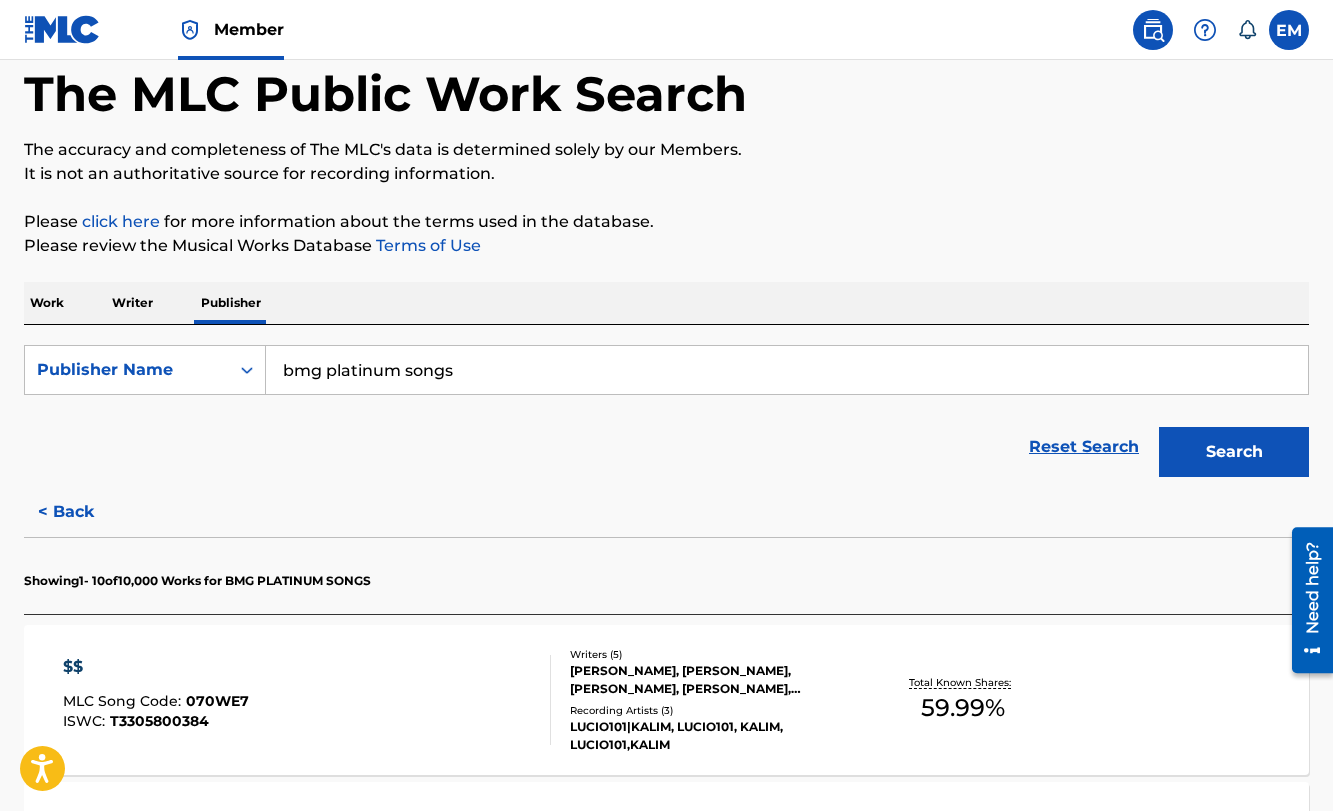 click on "$$ MLC Song Code : 070WE7 ISWC : T3305800384" at bounding box center (307, 700) 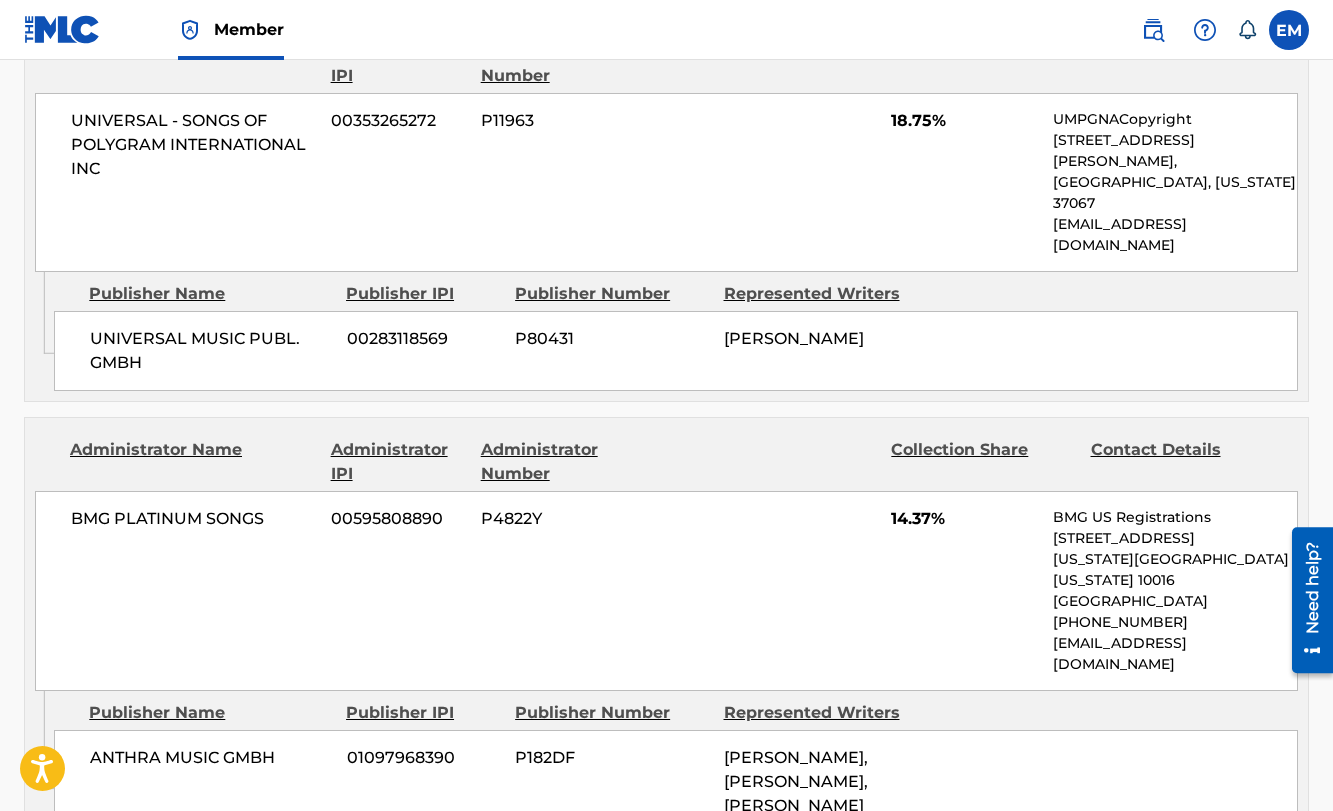scroll, scrollTop: 1500, scrollLeft: 0, axis: vertical 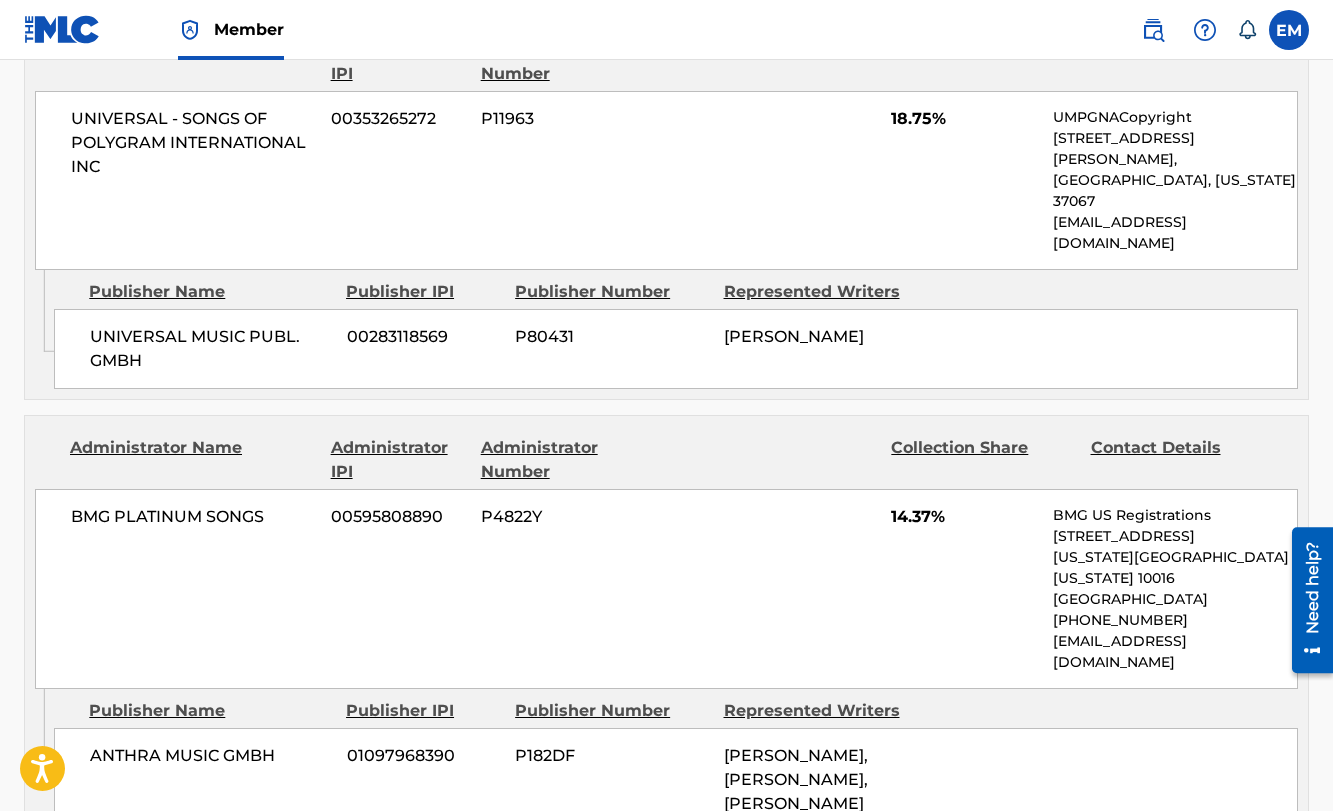click on "P4822Y" at bounding box center [573, 517] 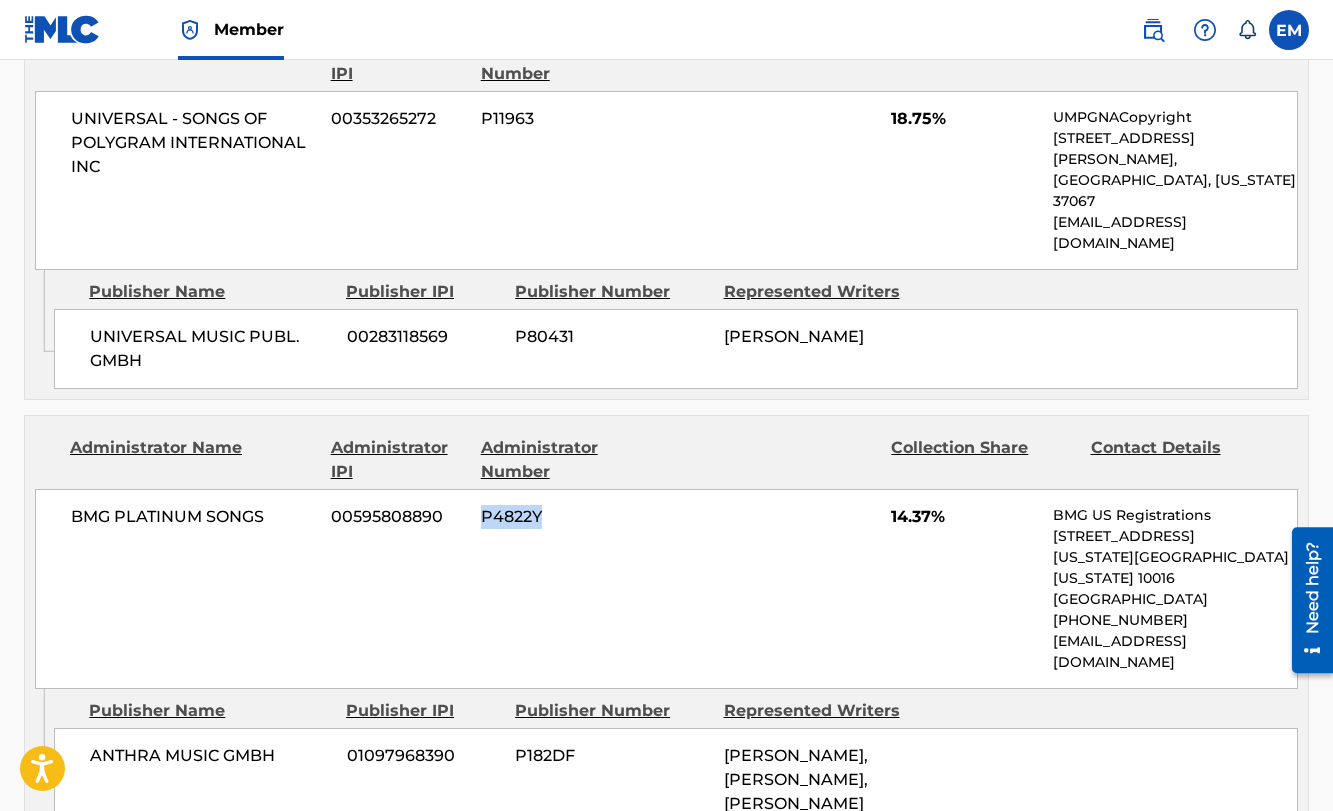 click on "P4822Y" at bounding box center (573, 517) 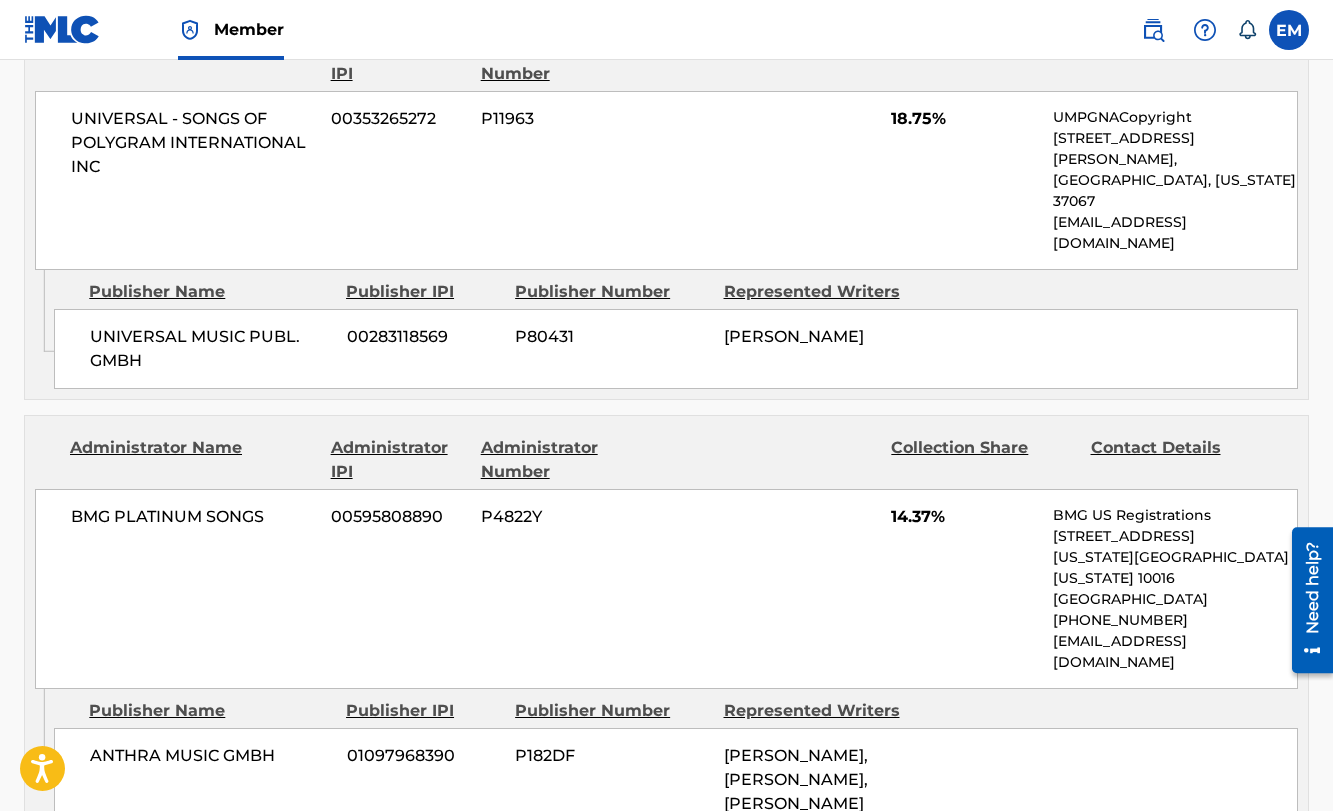 click on "BMG PLATINUM SONGS 00595808890 P4822Y 14.37% BMG US Registrations [STREET_ADDRESS][US_STATE][US_STATE] [PHONE_NUMBER] [EMAIL_ADDRESS][DOMAIN_NAME]" at bounding box center (666, 589) 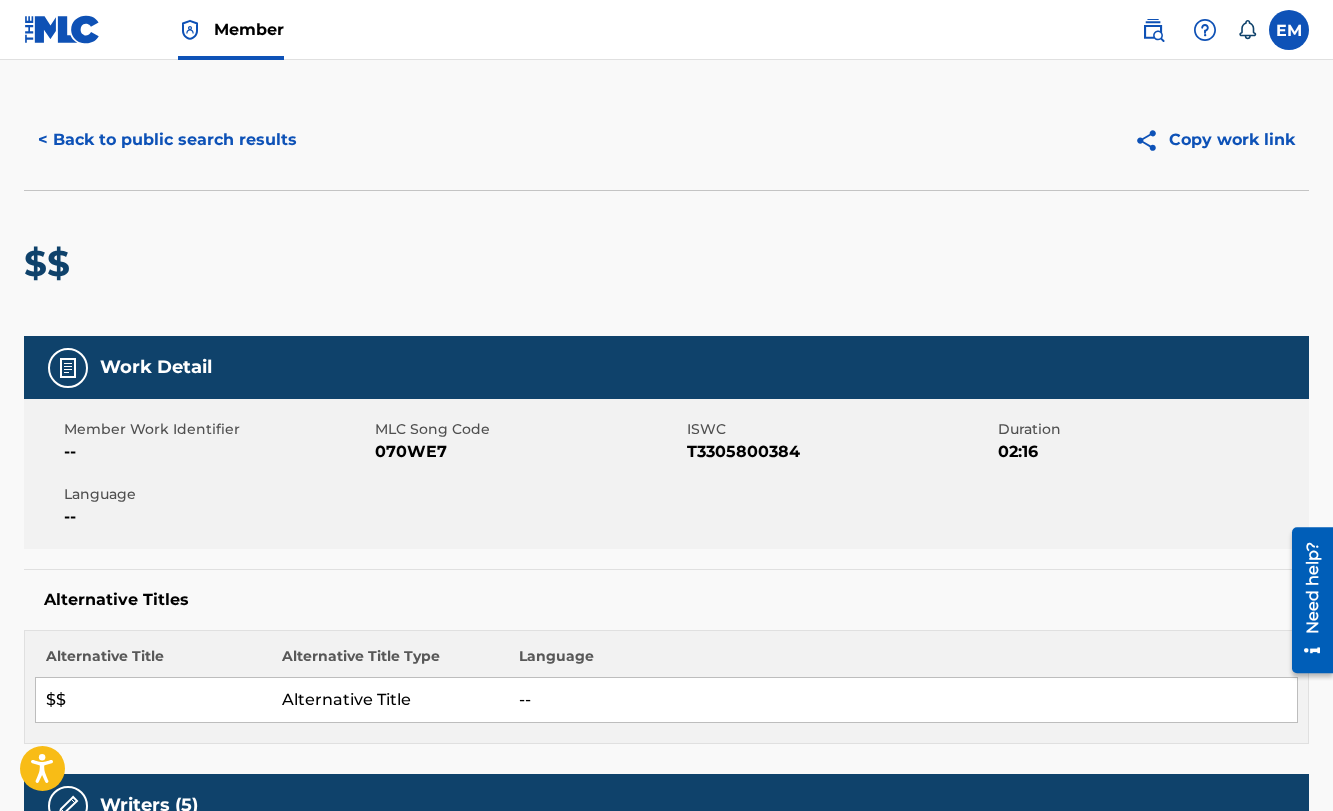 scroll, scrollTop: 0, scrollLeft: 0, axis: both 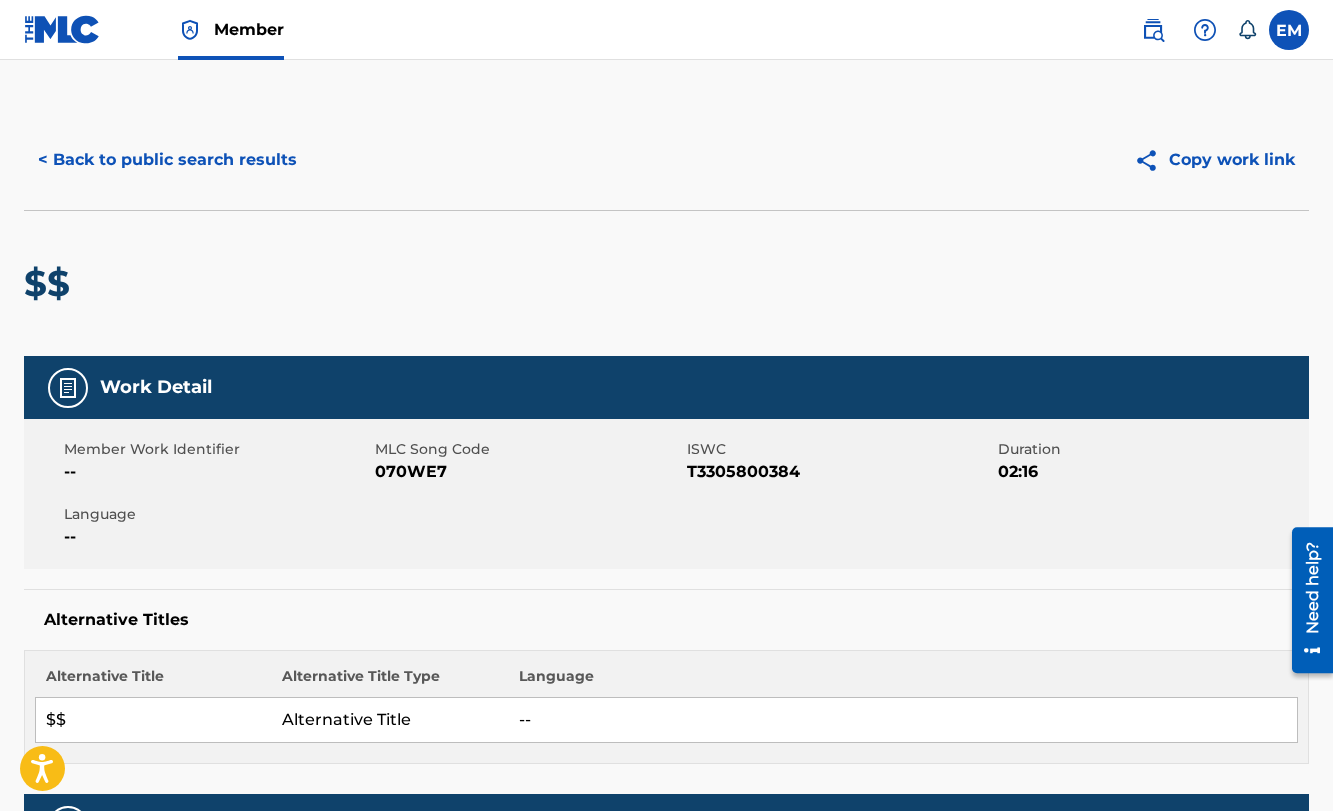 click on "< Back to public search results" at bounding box center (167, 160) 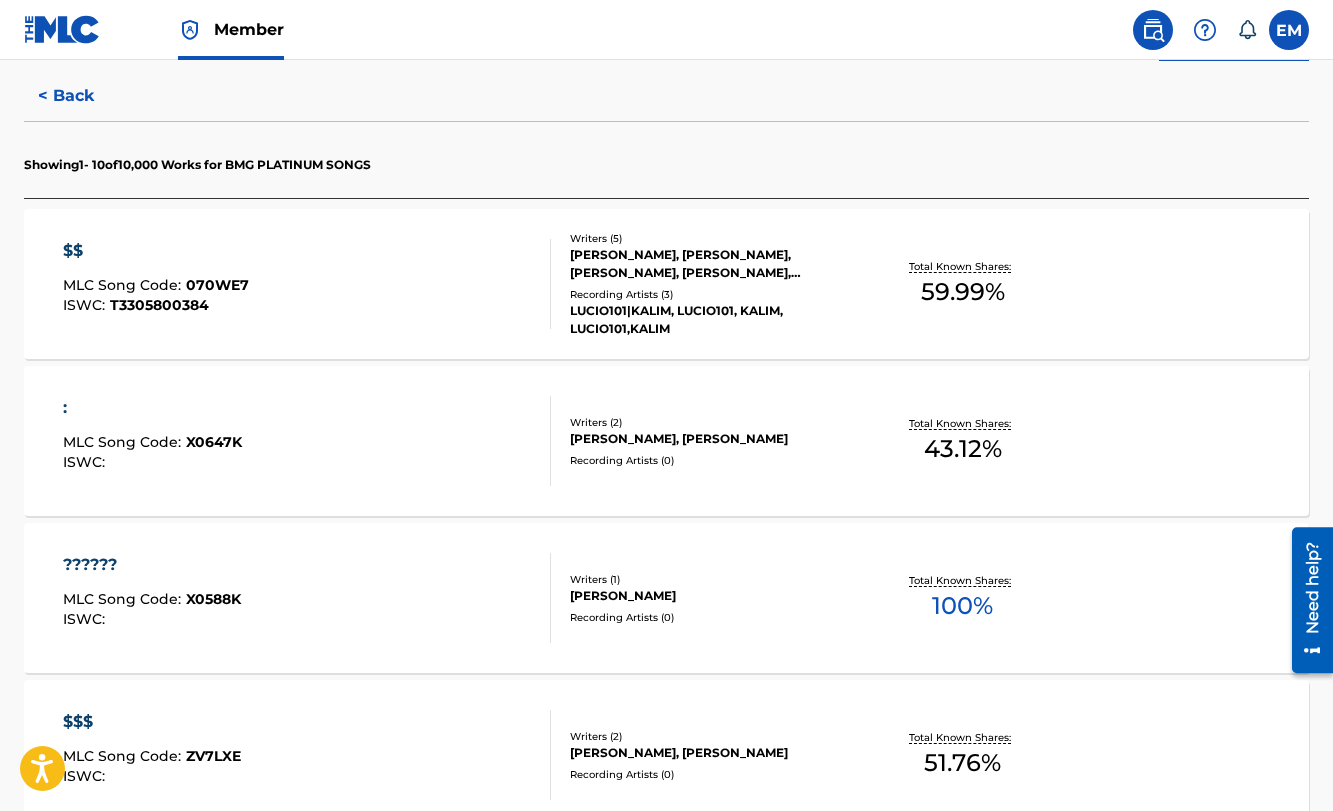 scroll, scrollTop: 700, scrollLeft: 0, axis: vertical 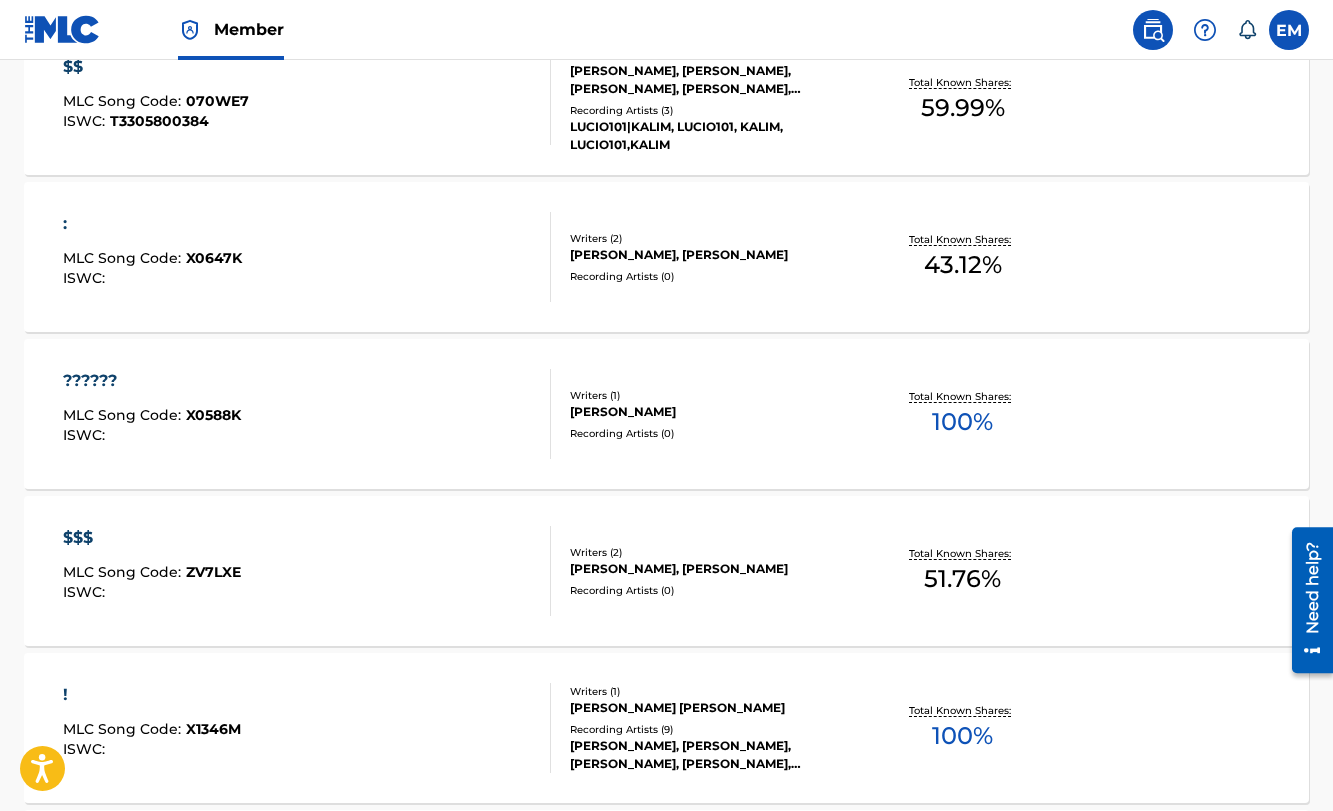 click on "$$$ MLC Song Code : ZV7LXE ISWC :" at bounding box center (307, 571) 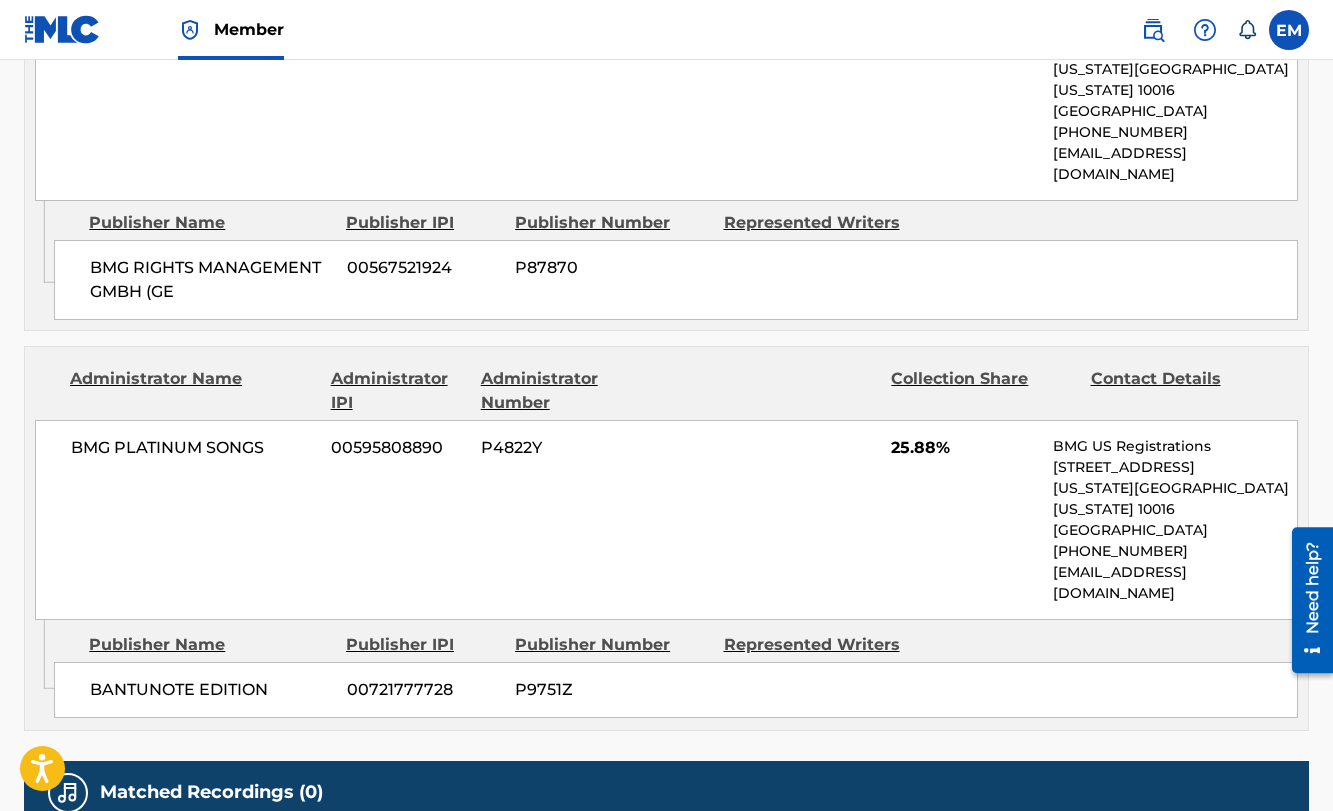 scroll, scrollTop: 1100, scrollLeft: 0, axis: vertical 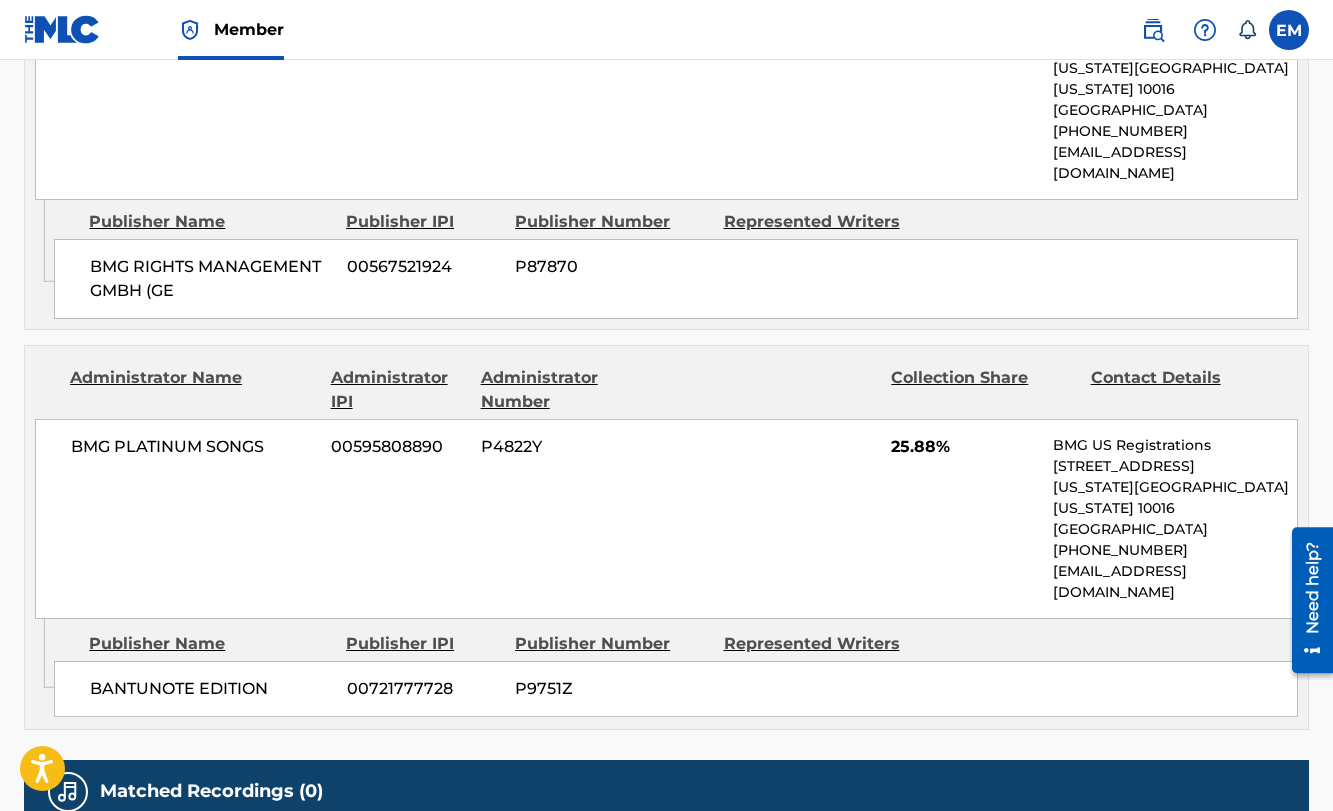 click on "BMG PLATINUM SONGS 00595808890 P4822Y 25.88% BMG US Registrations [STREET_ADDRESS][US_STATE][US_STATE] [PHONE_NUMBER] [EMAIL_ADDRESS][DOMAIN_NAME]" at bounding box center (666, 519) 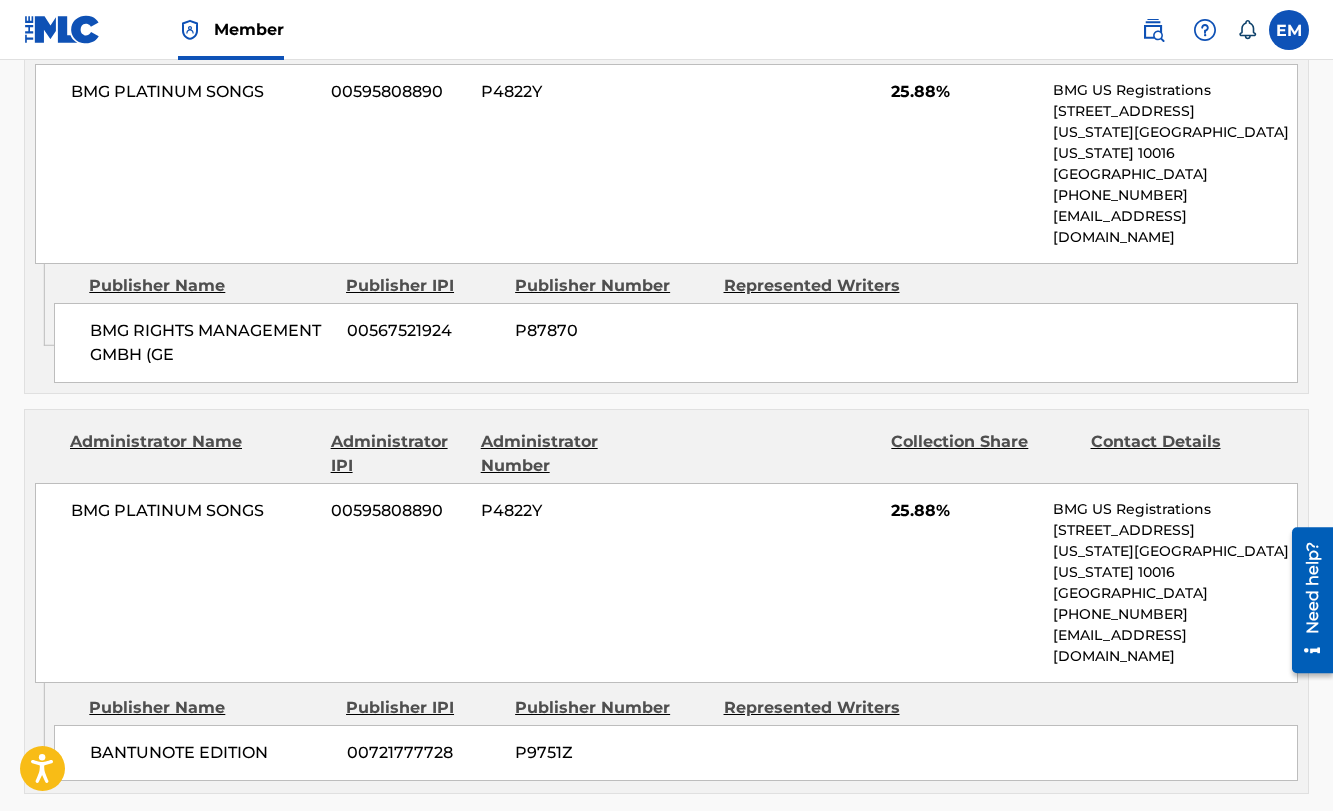 scroll, scrollTop: 1000, scrollLeft: 0, axis: vertical 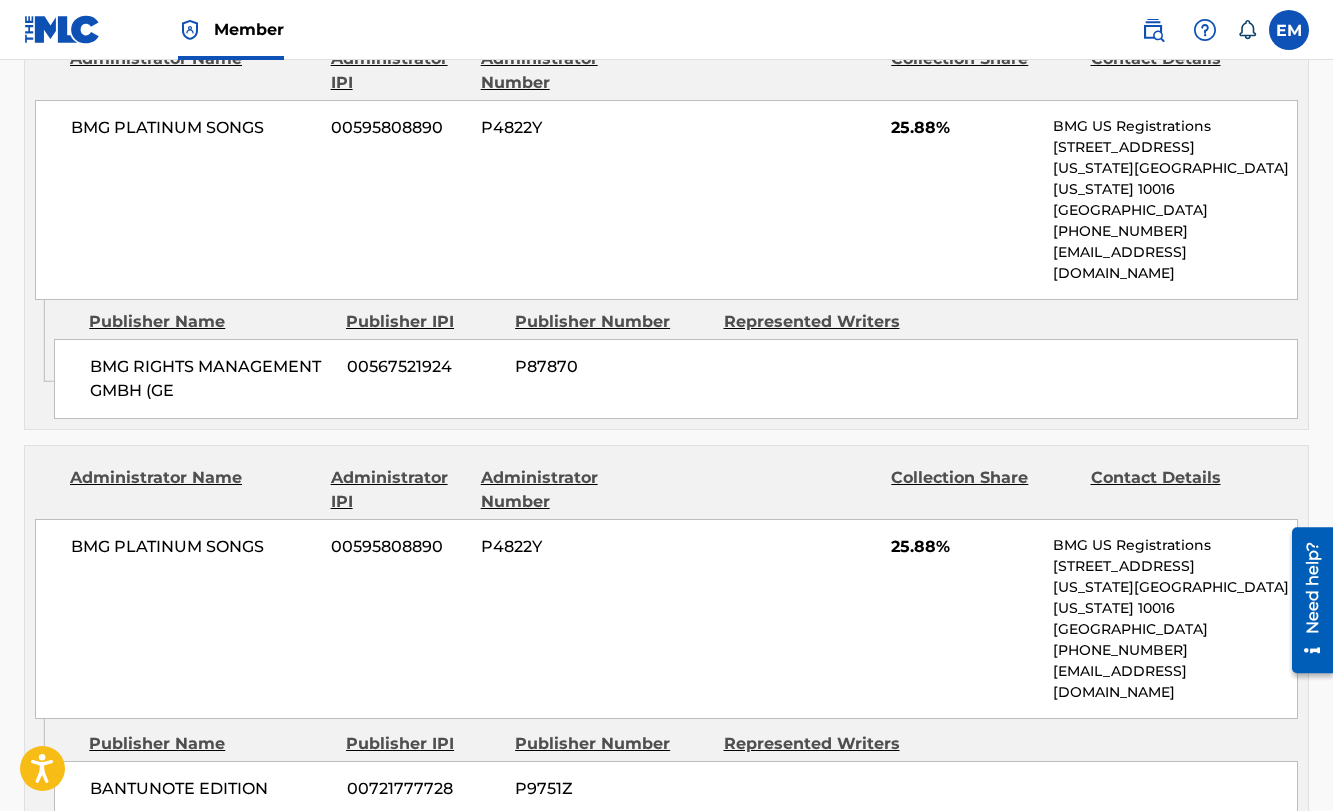 click on "P4822Y" at bounding box center [573, 547] 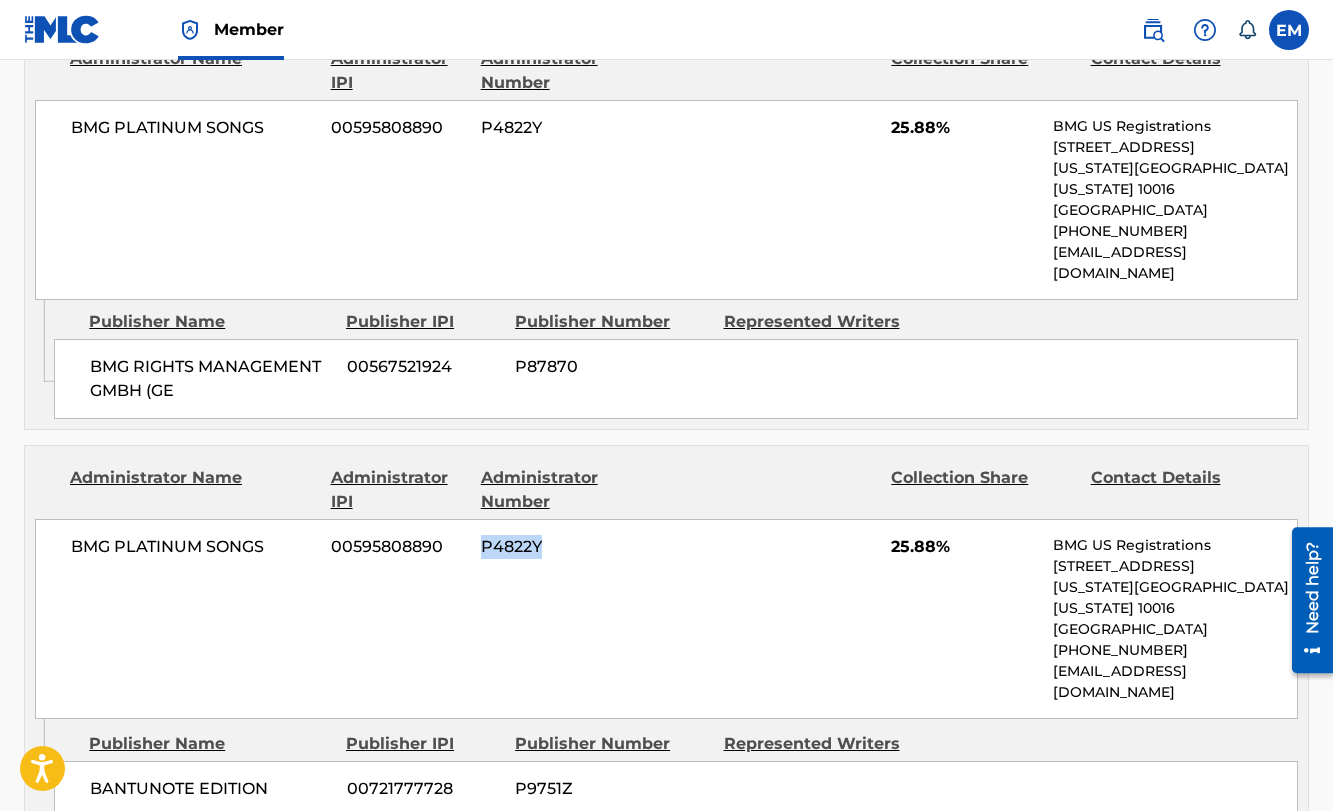 click on "P4822Y" at bounding box center [573, 547] 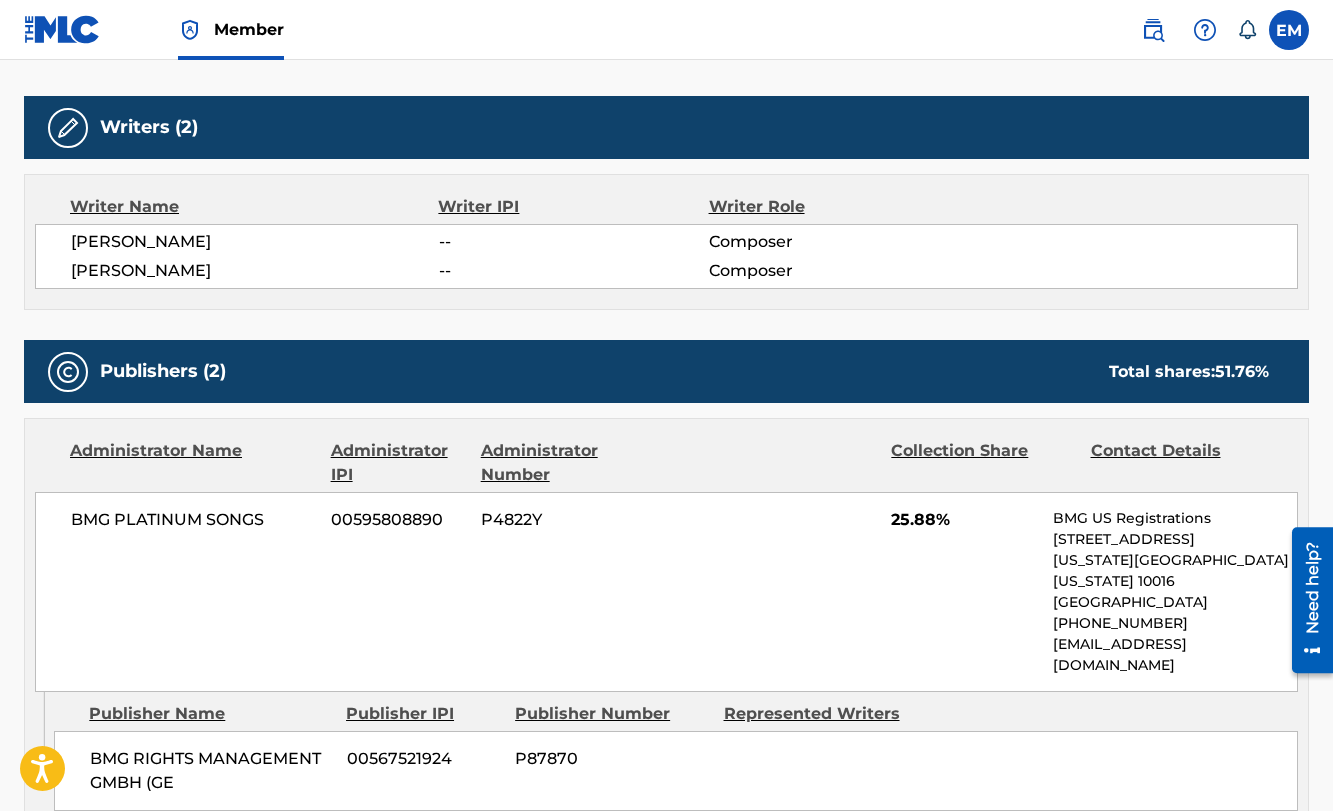scroll, scrollTop: 600, scrollLeft: 0, axis: vertical 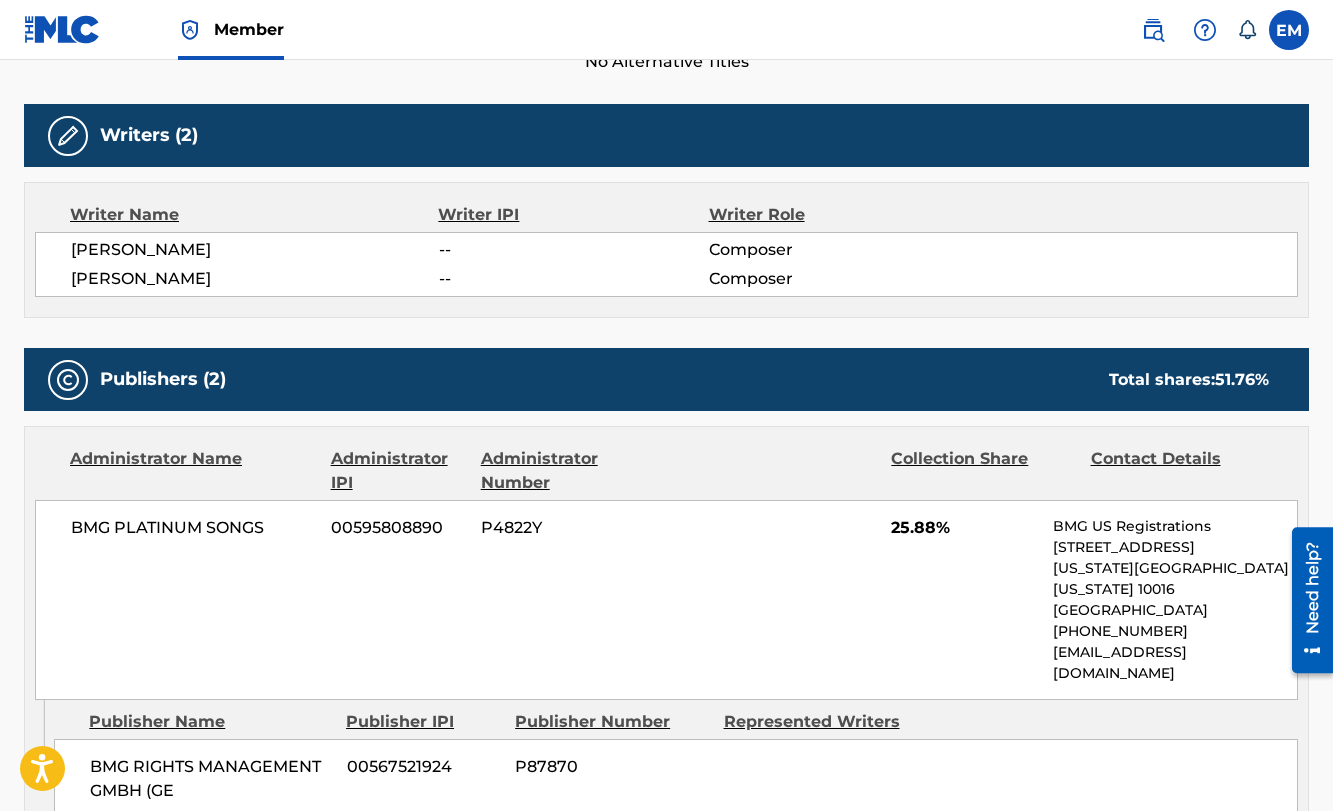 click on "P4822Y" at bounding box center [573, 528] 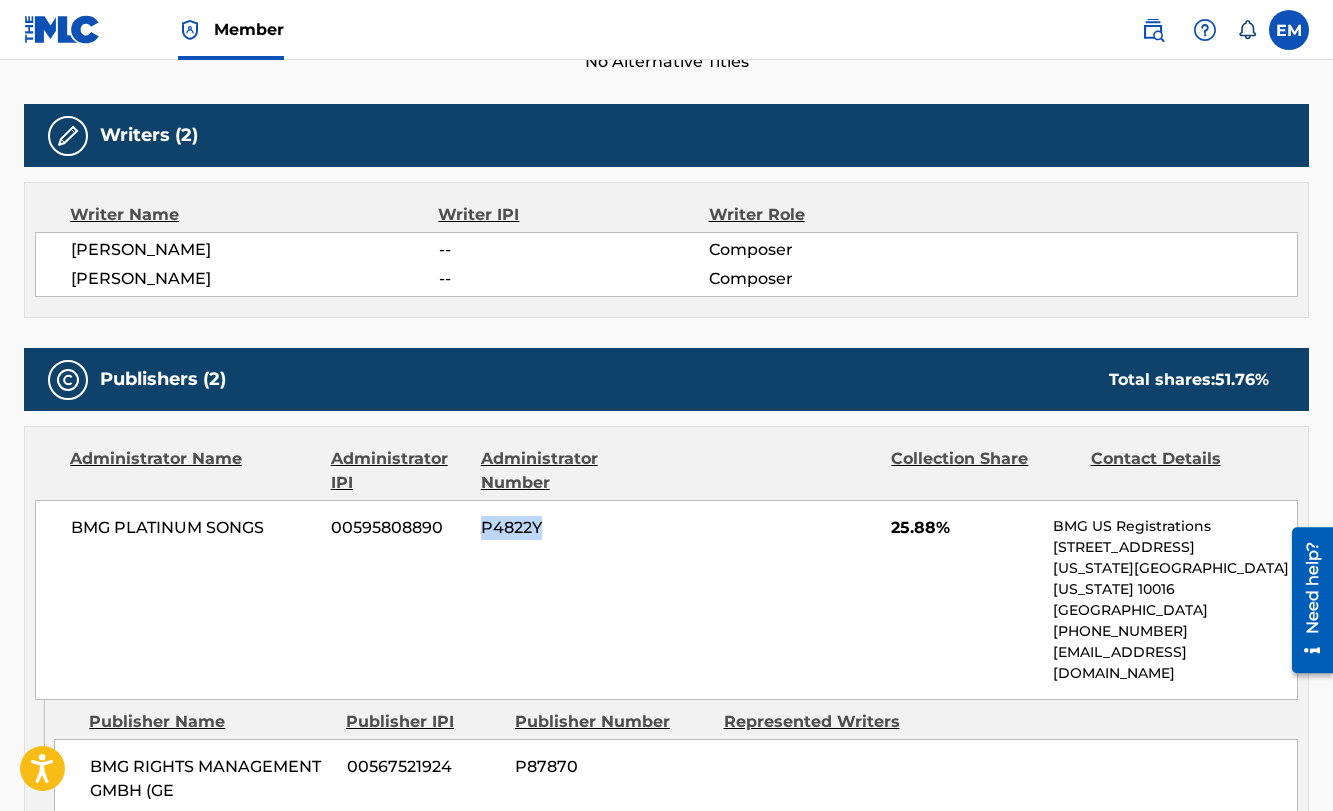 click on "P4822Y" at bounding box center [573, 528] 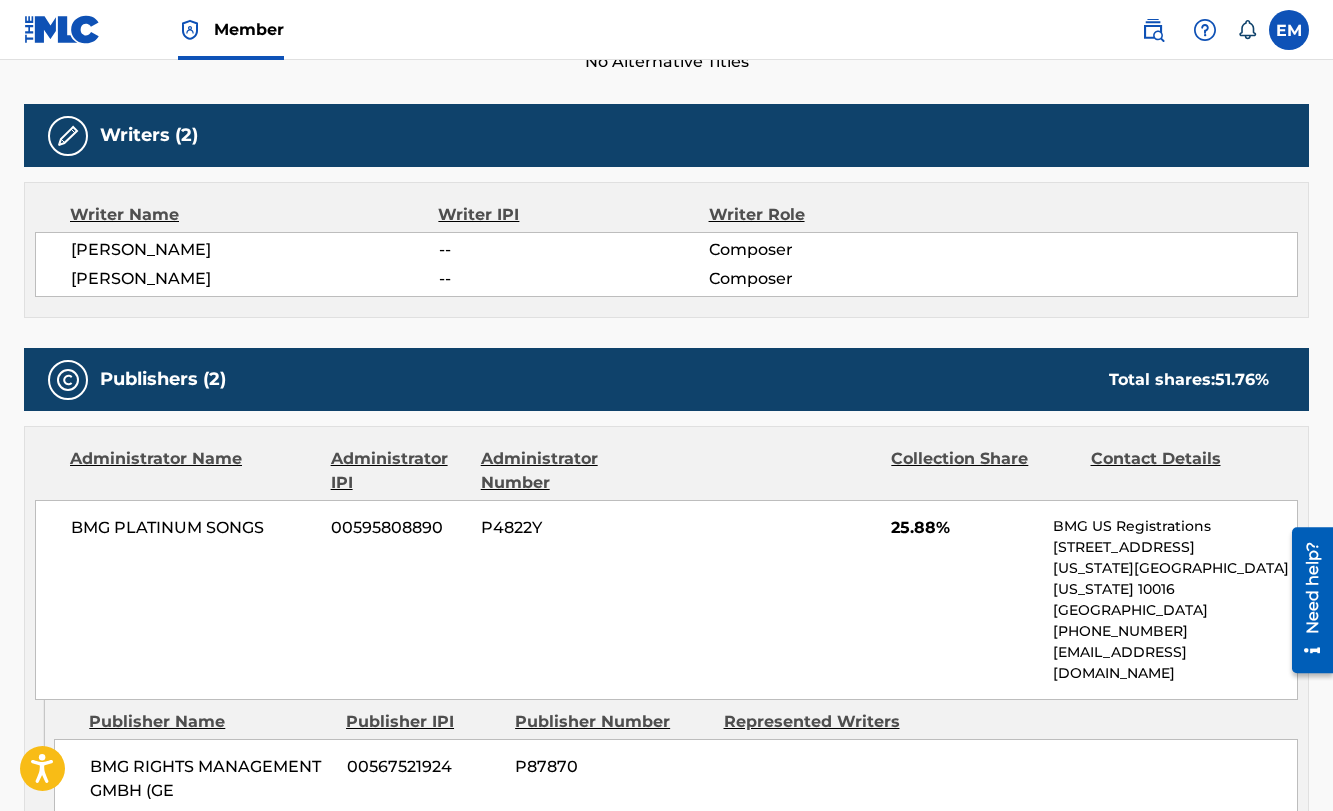 click on "00595808890" at bounding box center [398, 528] 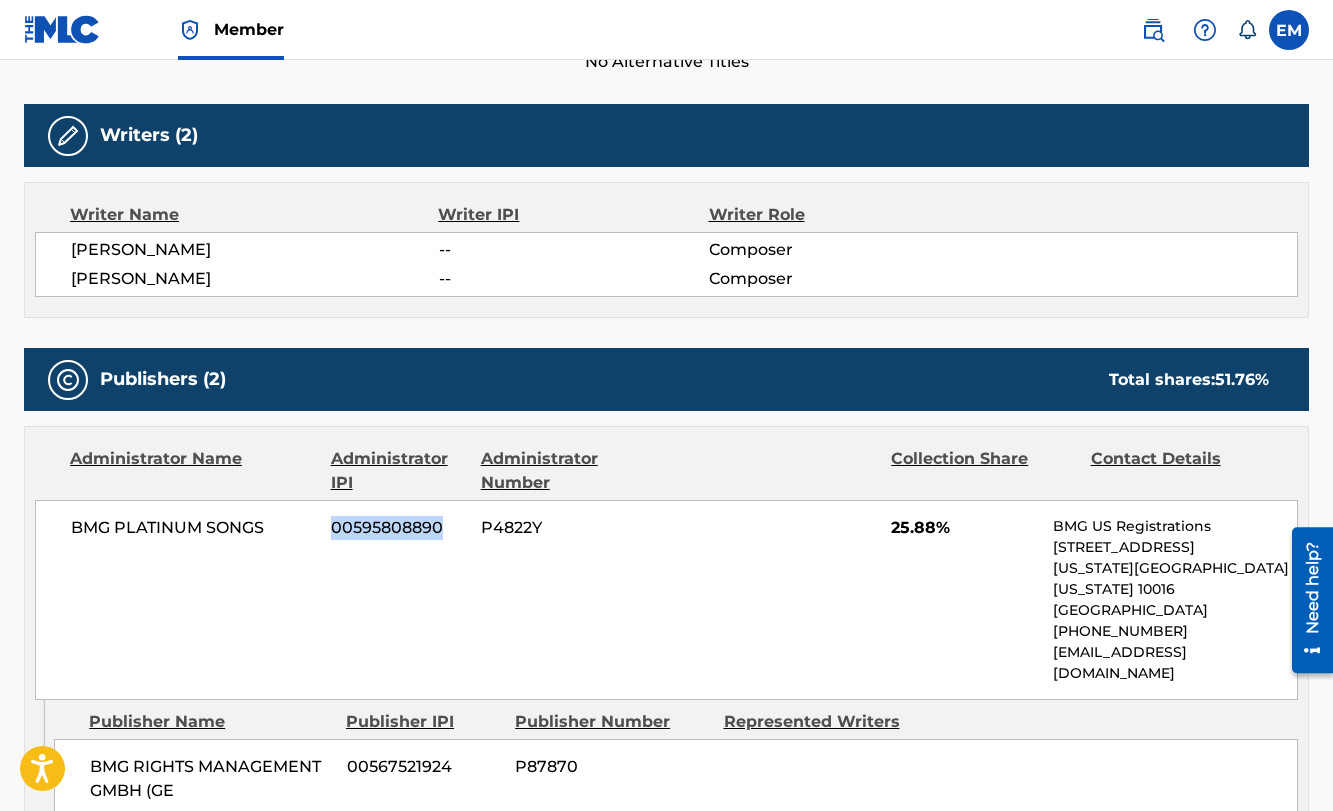 click on "00595808890" at bounding box center [398, 528] 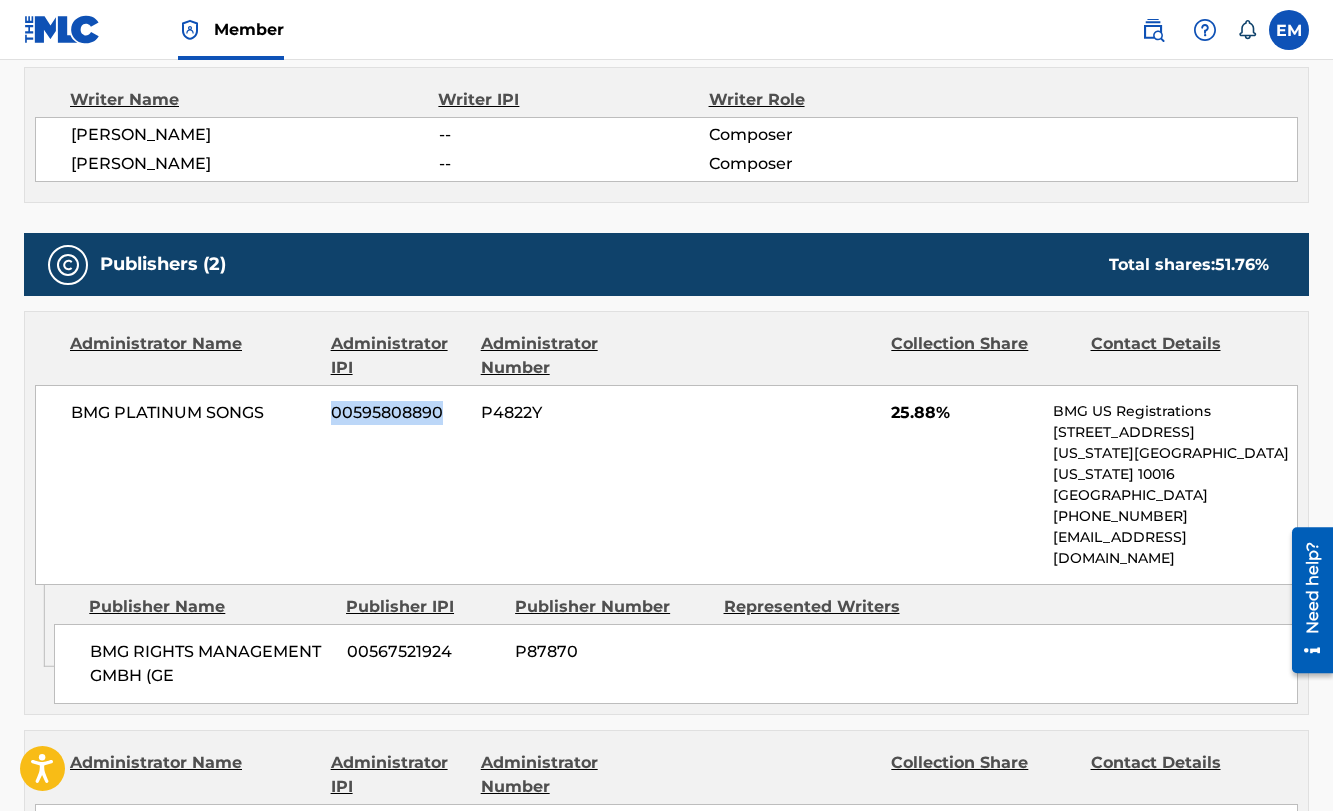 scroll, scrollTop: 700, scrollLeft: 0, axis: vertical 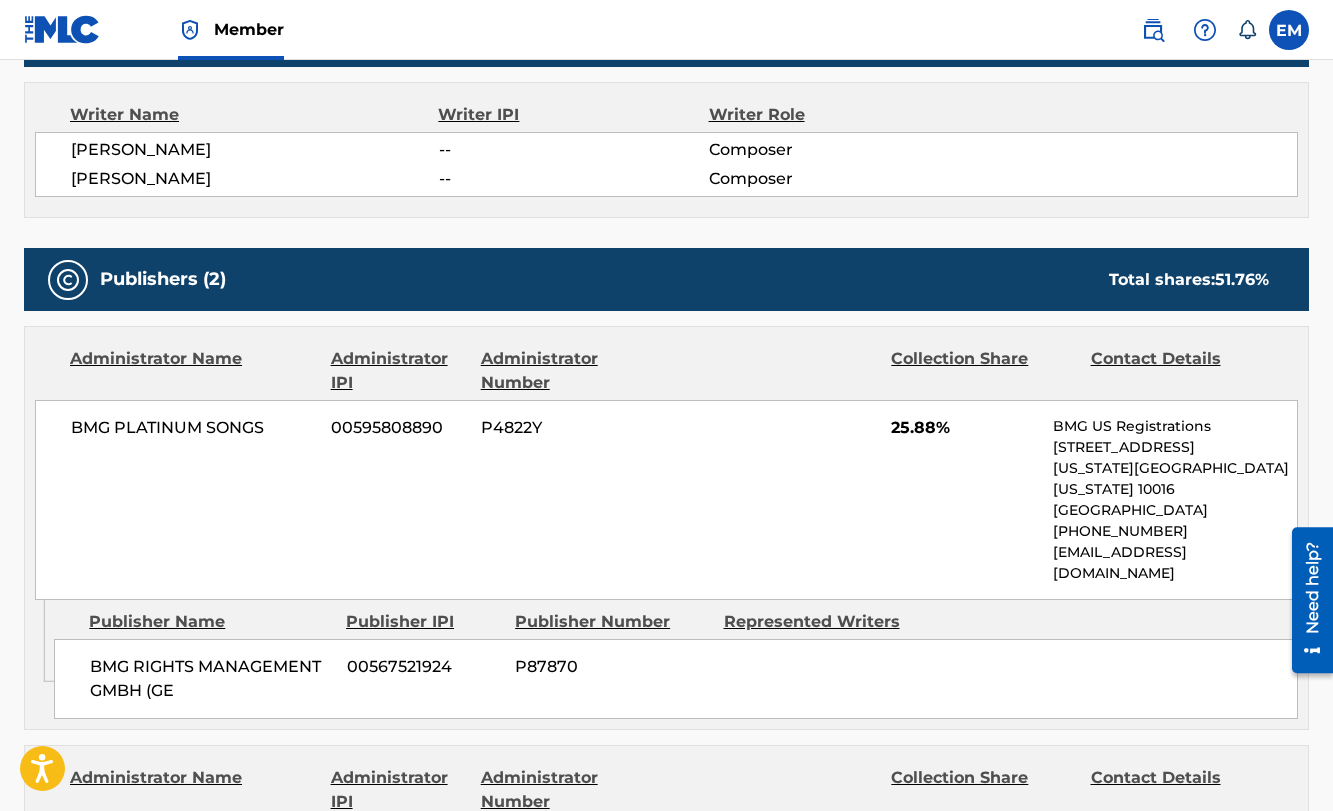 click on "Publisher Name Publisher IPI Publisher Number Represented Writers BMG RIGHTS MANAGEMENT GMBH (GE 00567521924 P87870" at bounding box center (681, 659) 